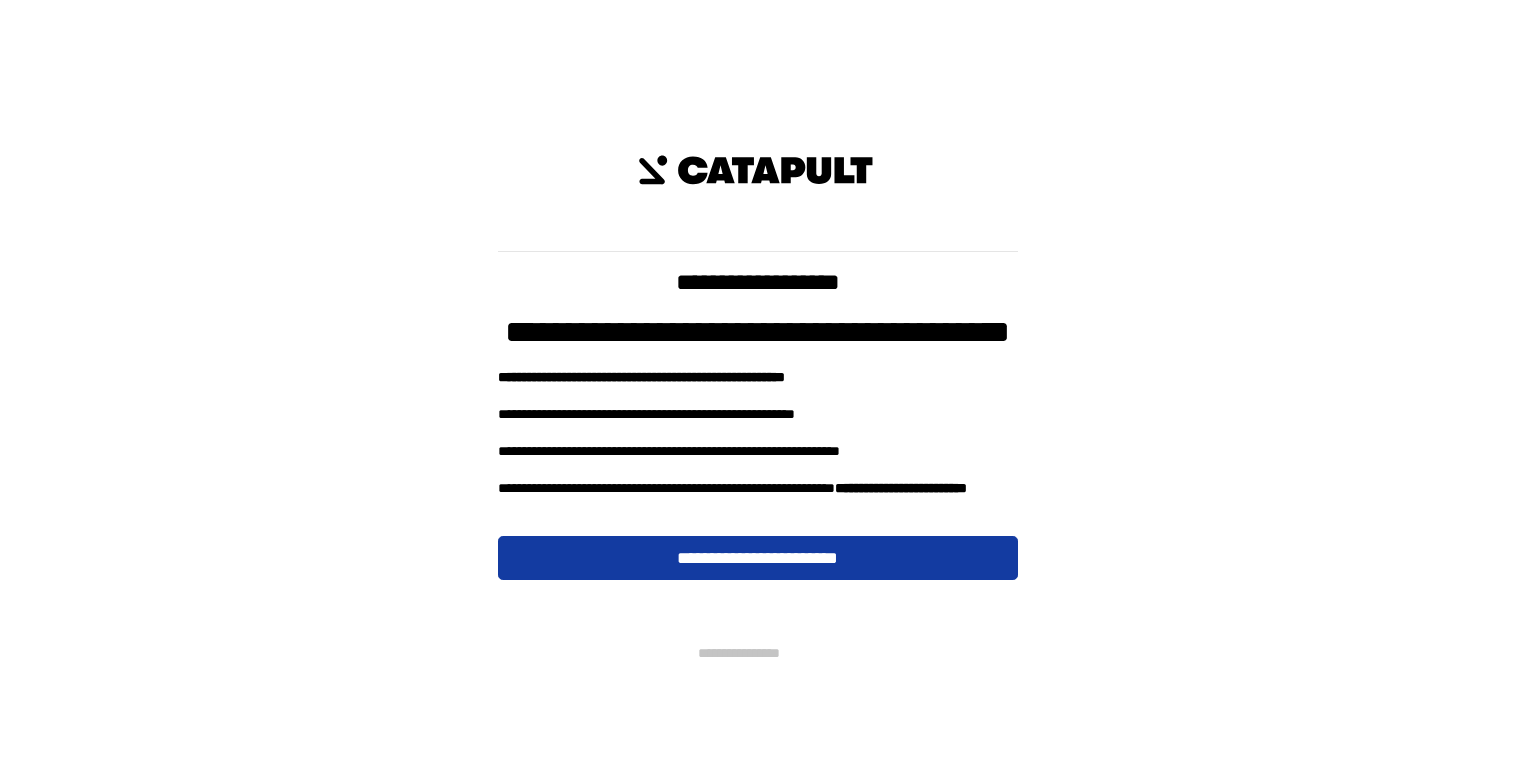 scroll, scrollTop: 0, scrollLeft: 0, axis: both 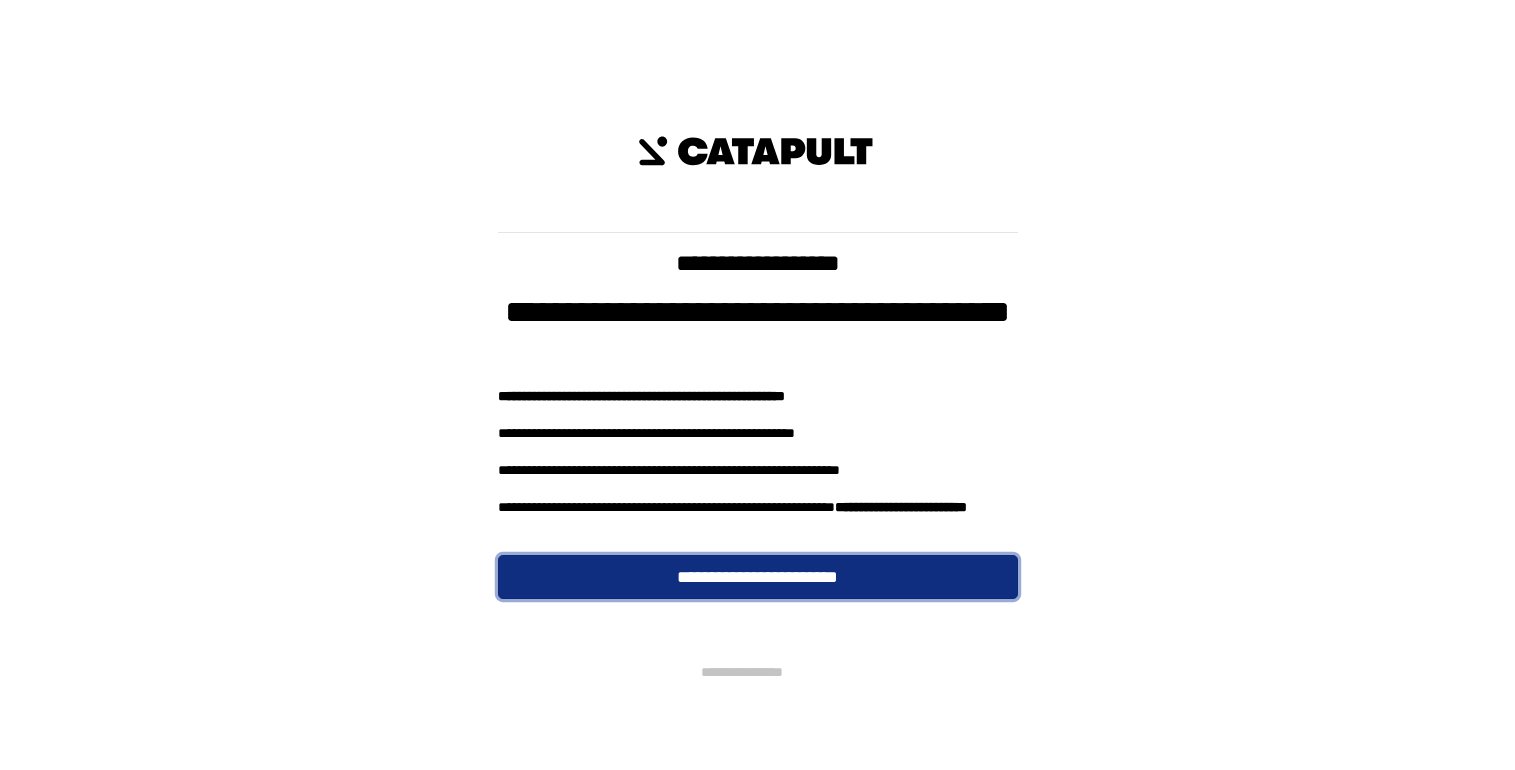click on "**********" at bounding box center (758, 577) 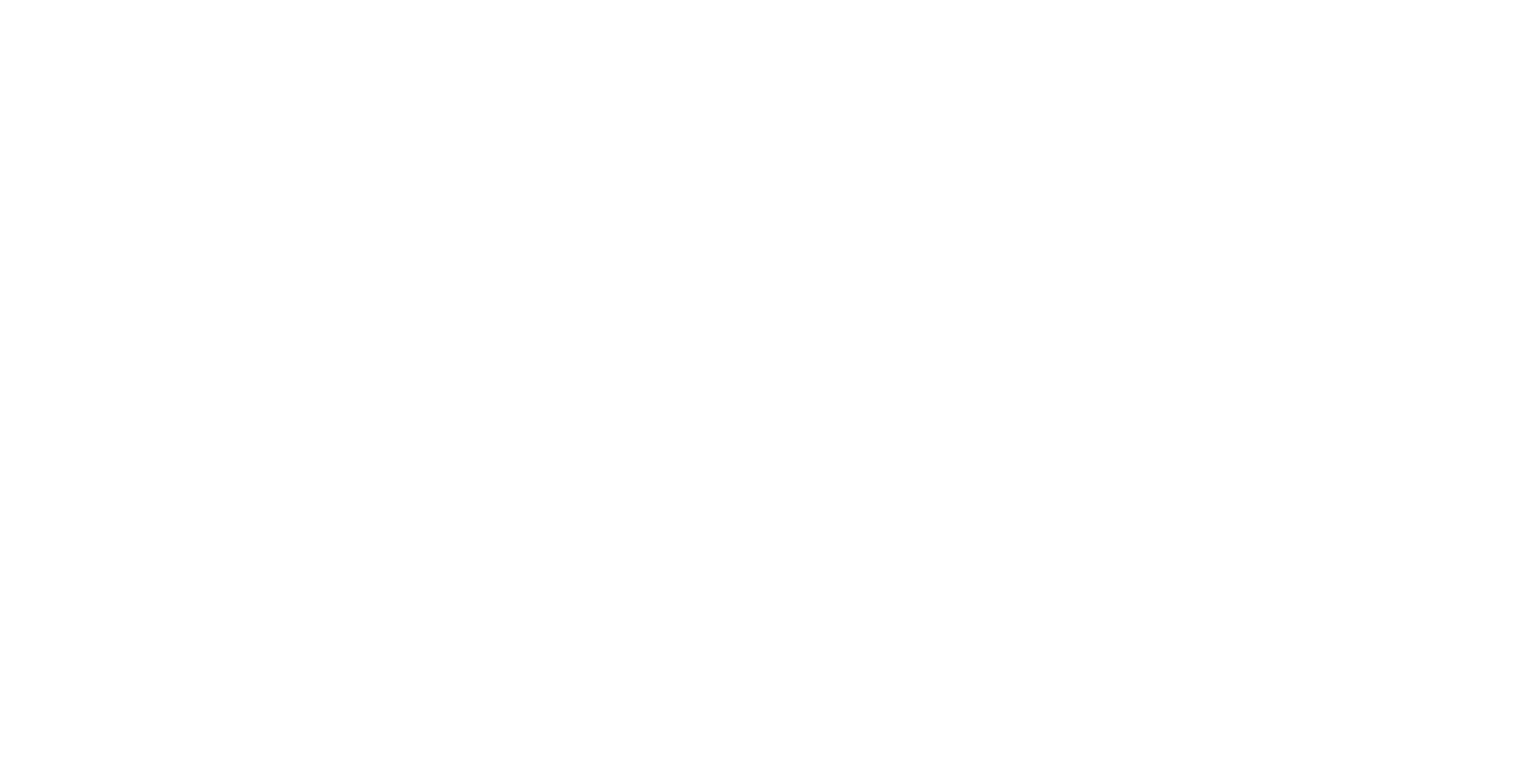 scroll, scrollTop: 0, scrollLeft: 0, axis: both 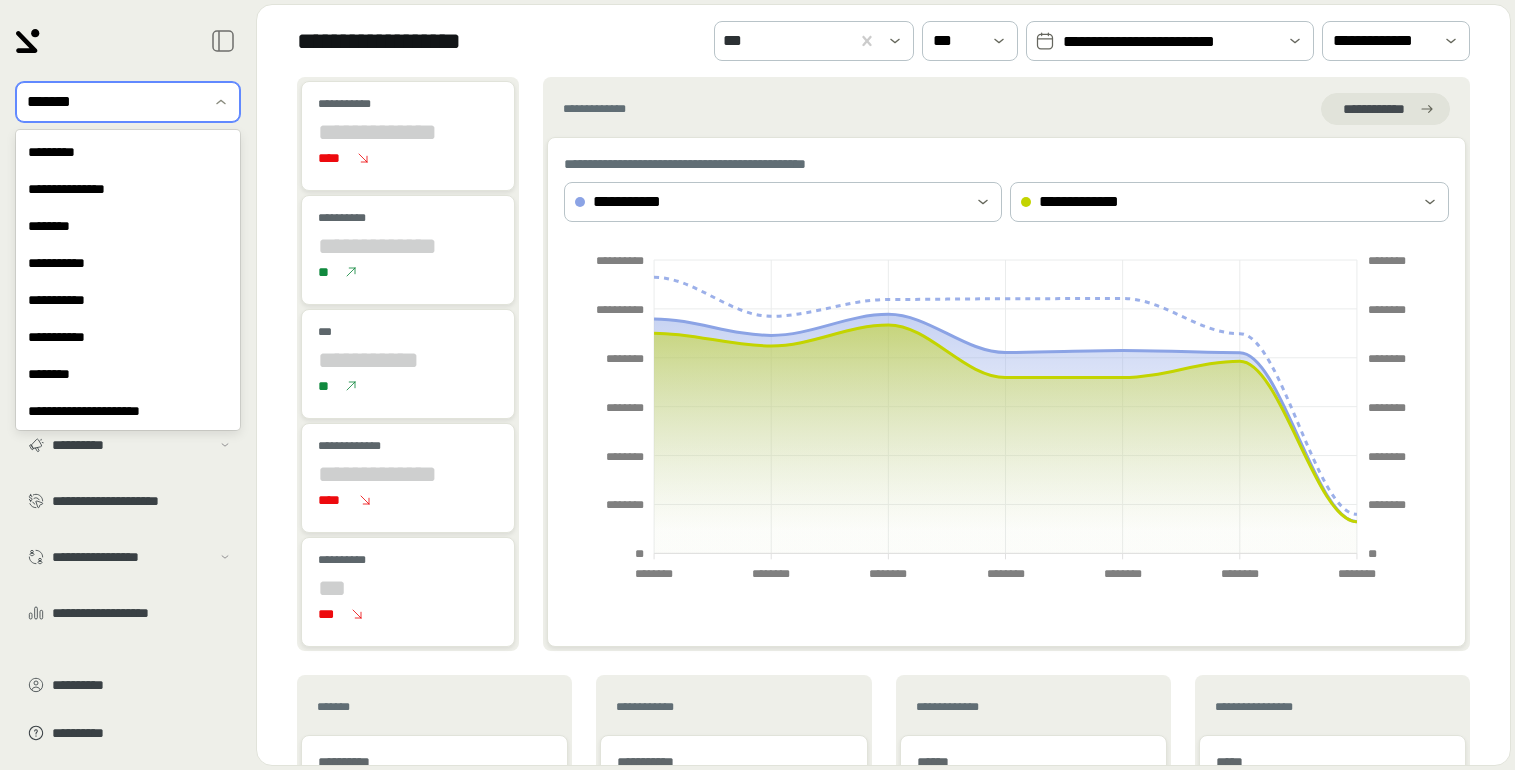 click on "*******" at bounding box center [114, 102] 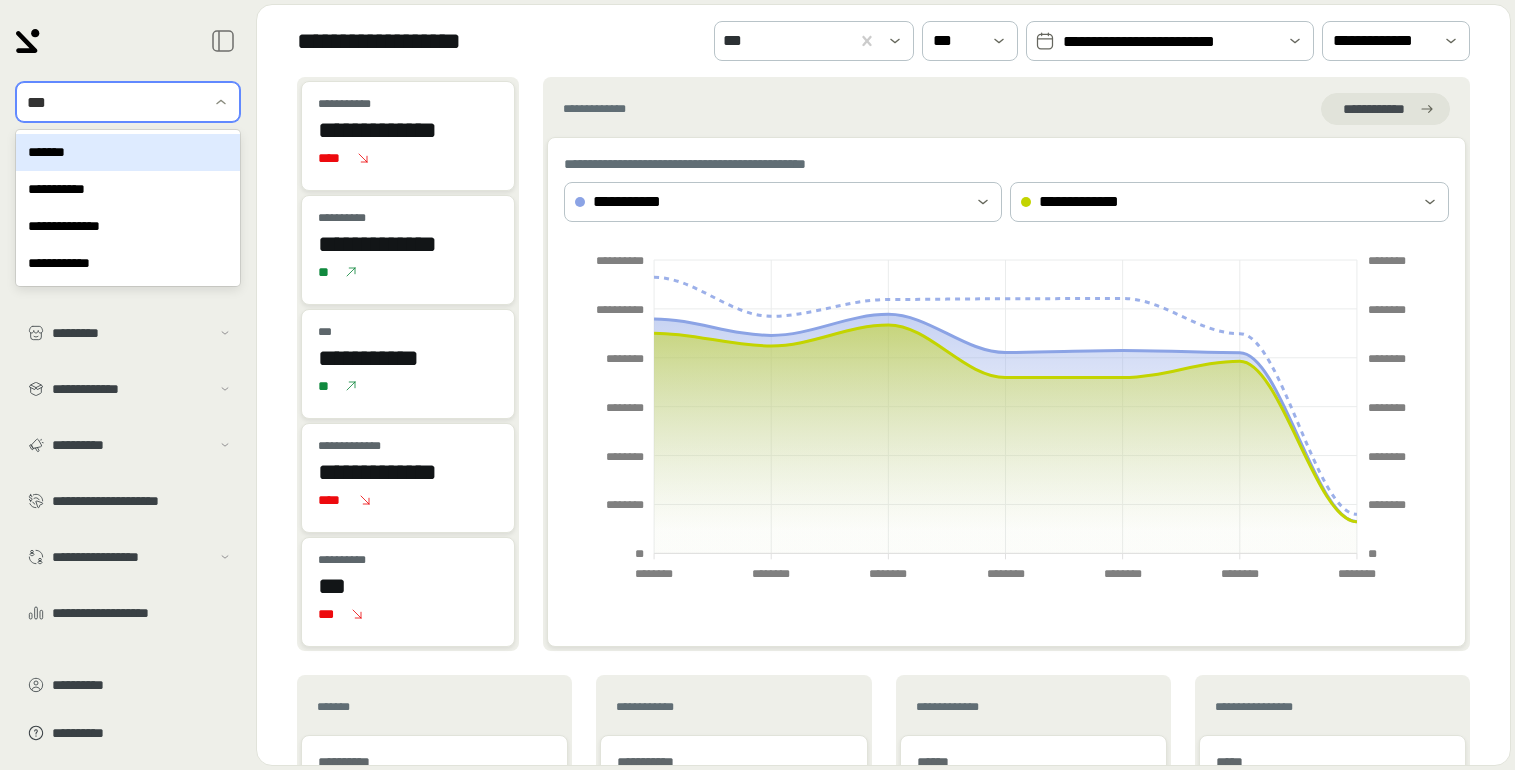 type on "****" 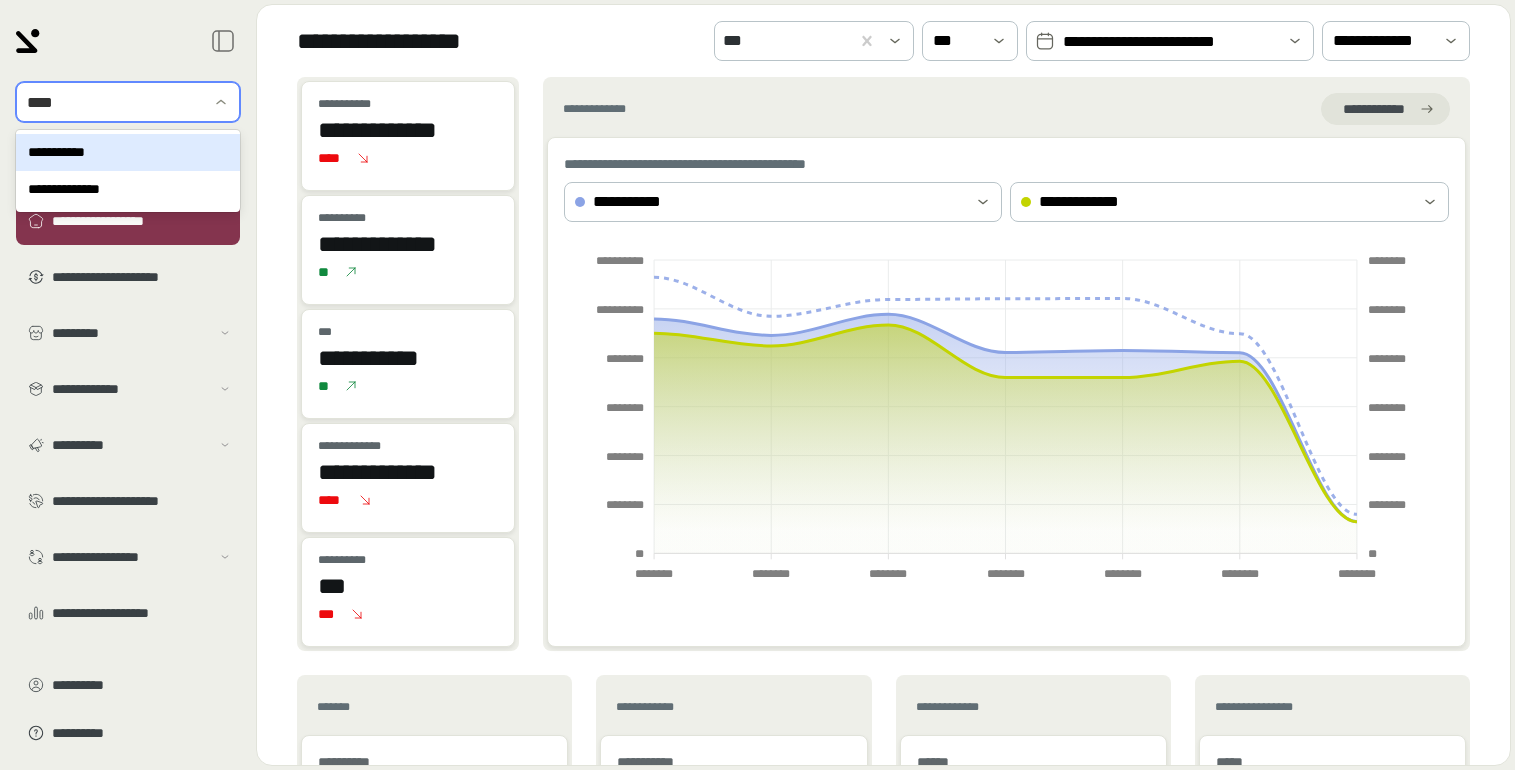 click on "**********" at bounding box center [128, 152] 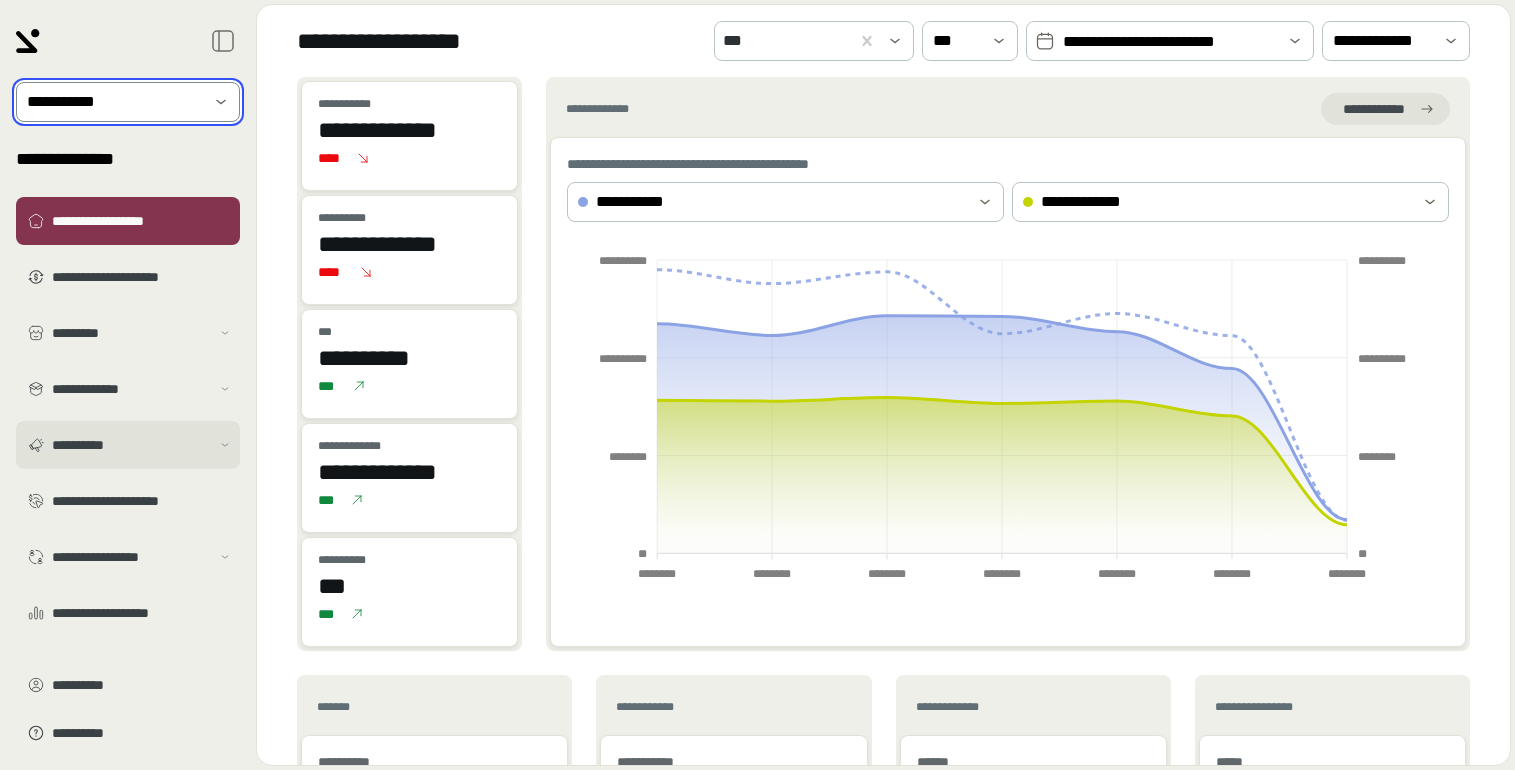click on "**********" at bounding box center (131, 445) 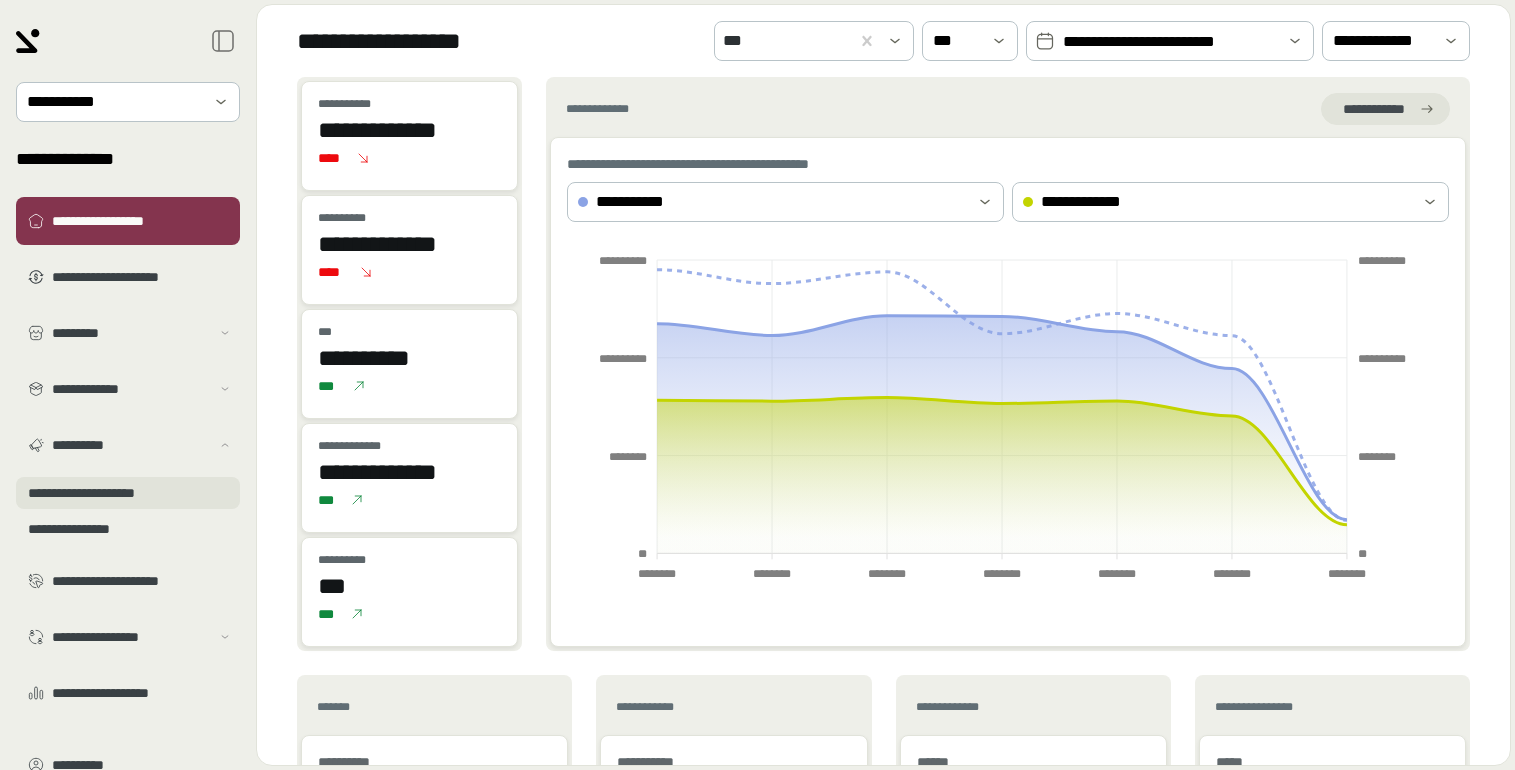 click on "**********" at bounding box center (128, 493) 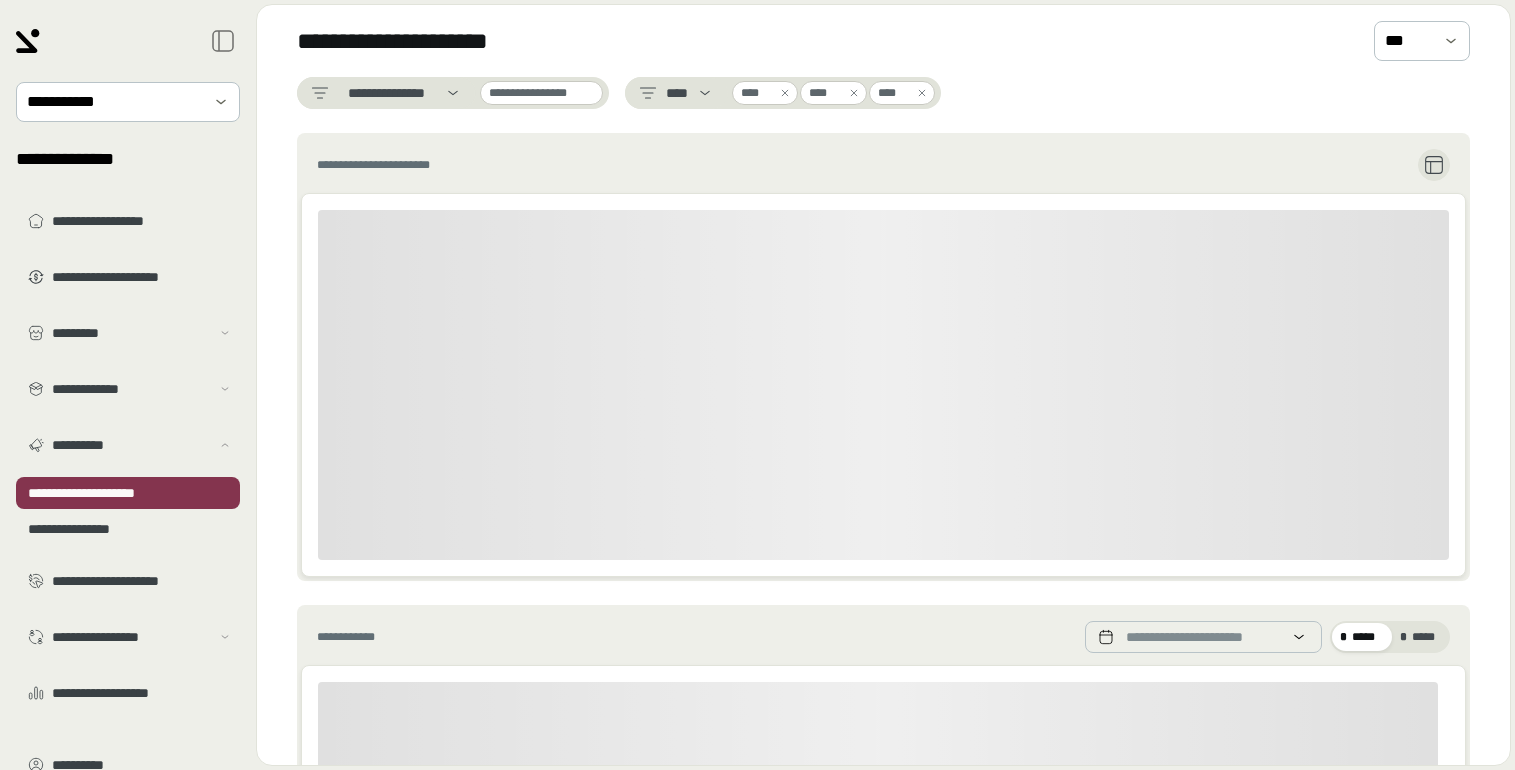 click on "**********" at bounding box center (541, 93) 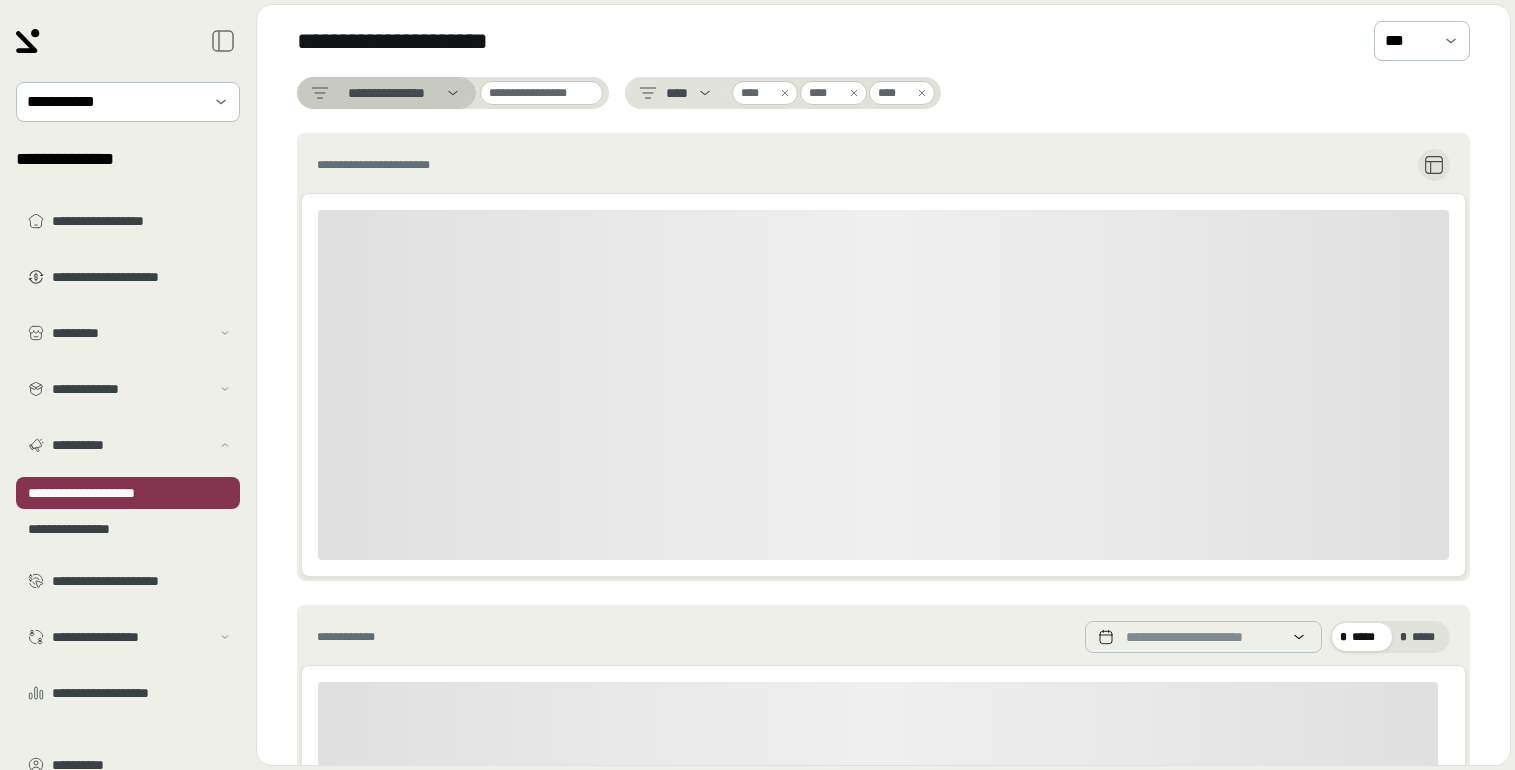 click 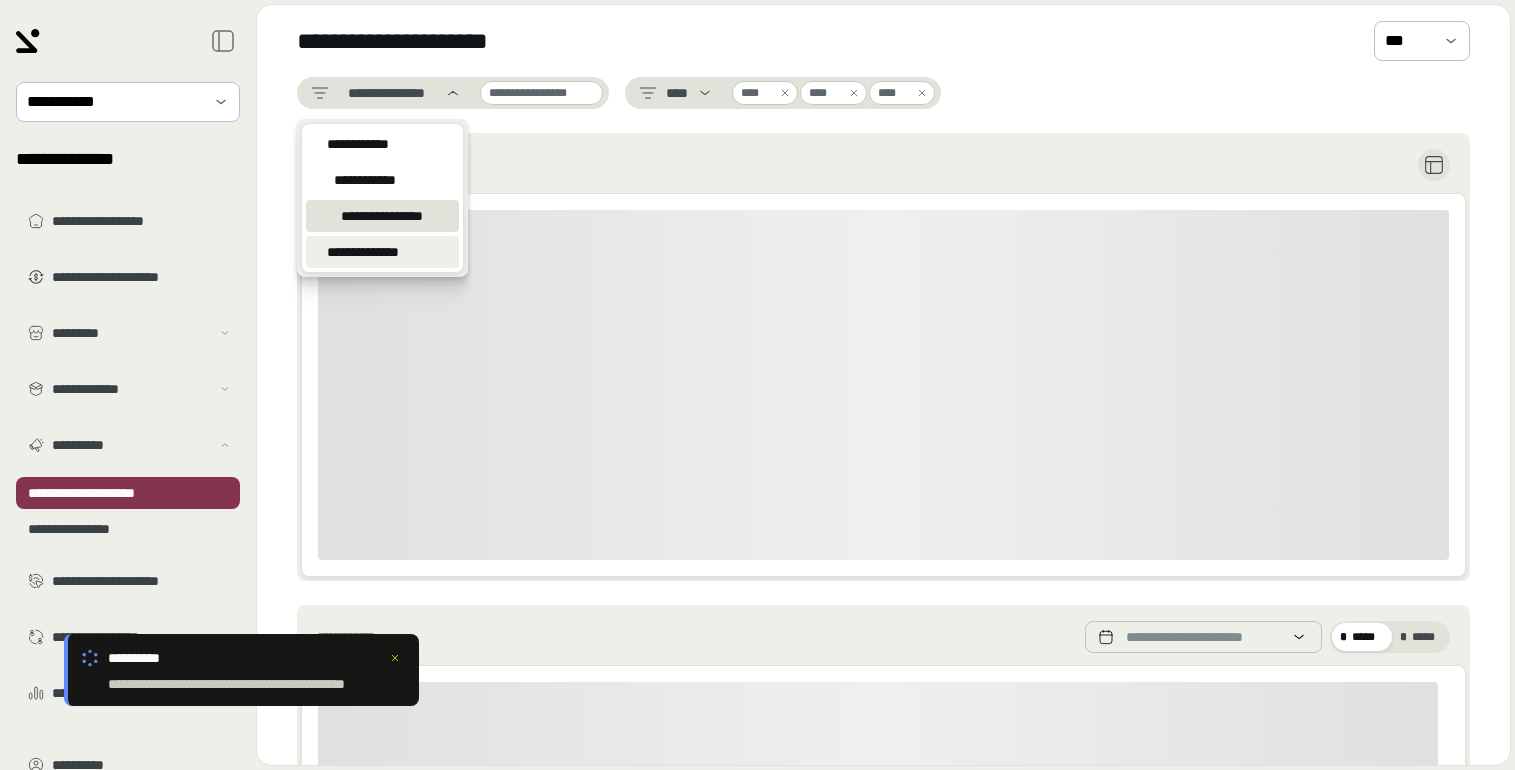 click on "**********" at bounding box center [382, 252] 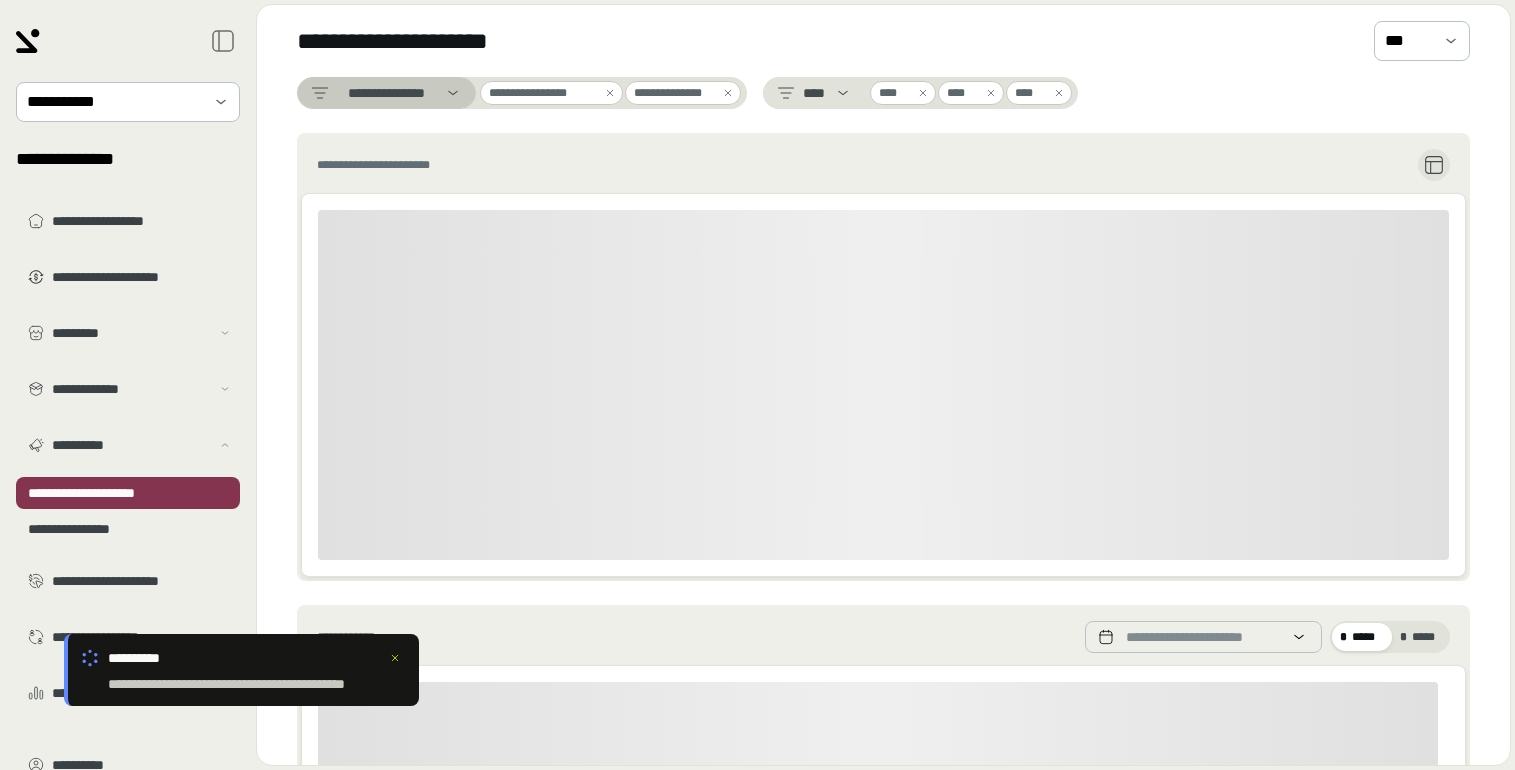 click on "**********" at bounding box center [386, 93] 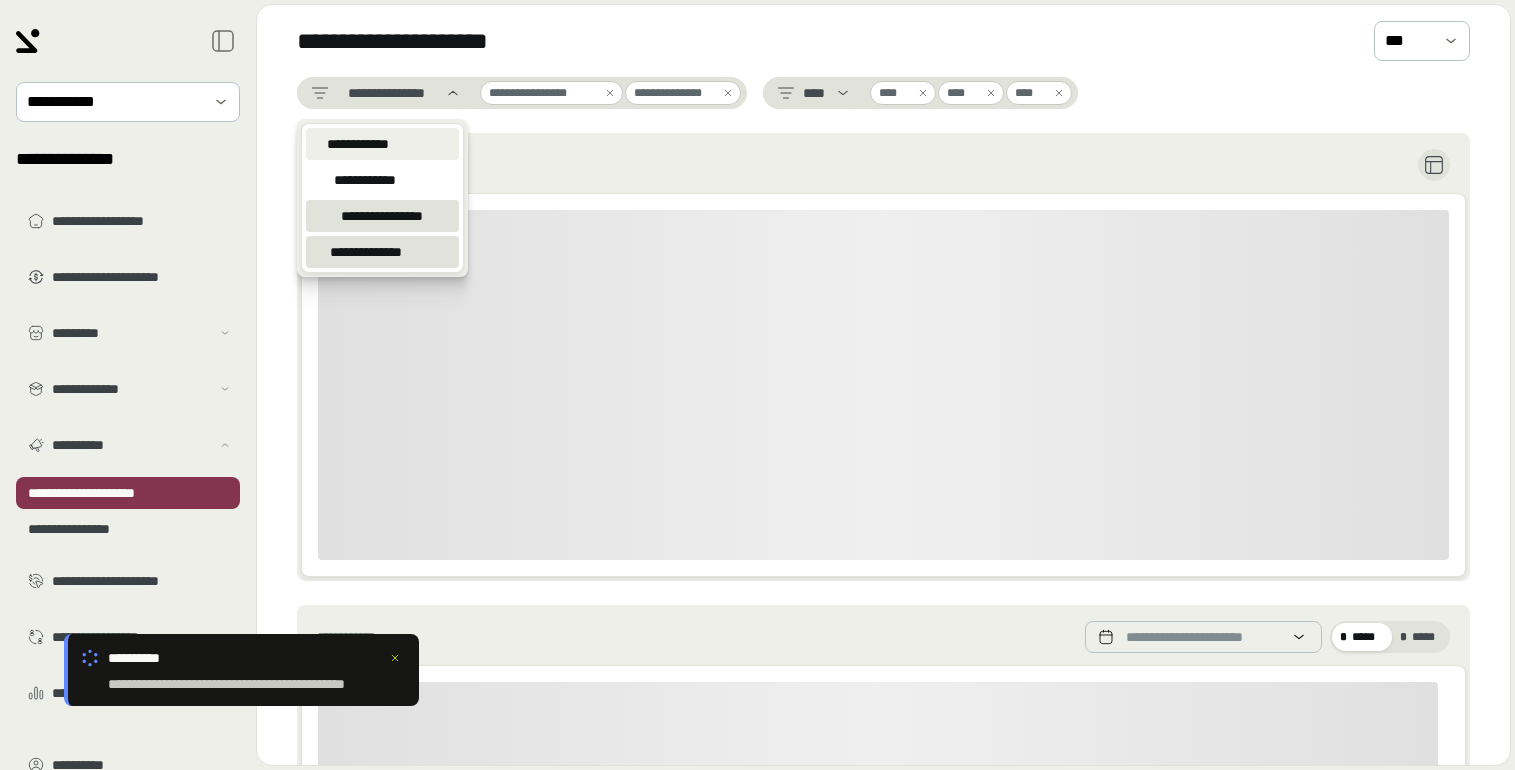 click on "**********" at bounding box center [382, 144] 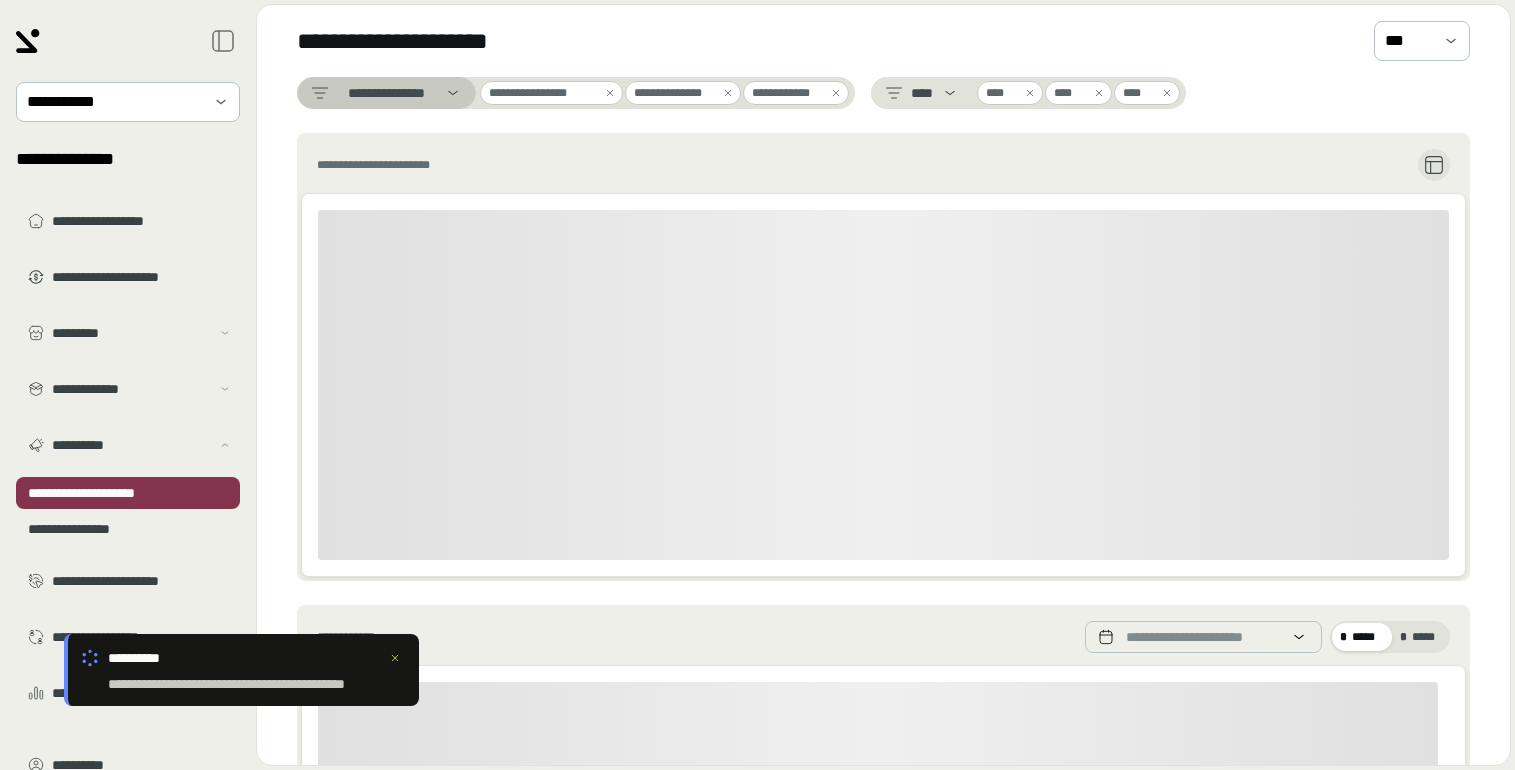 click on "**********" at bounding box center [386, 93] 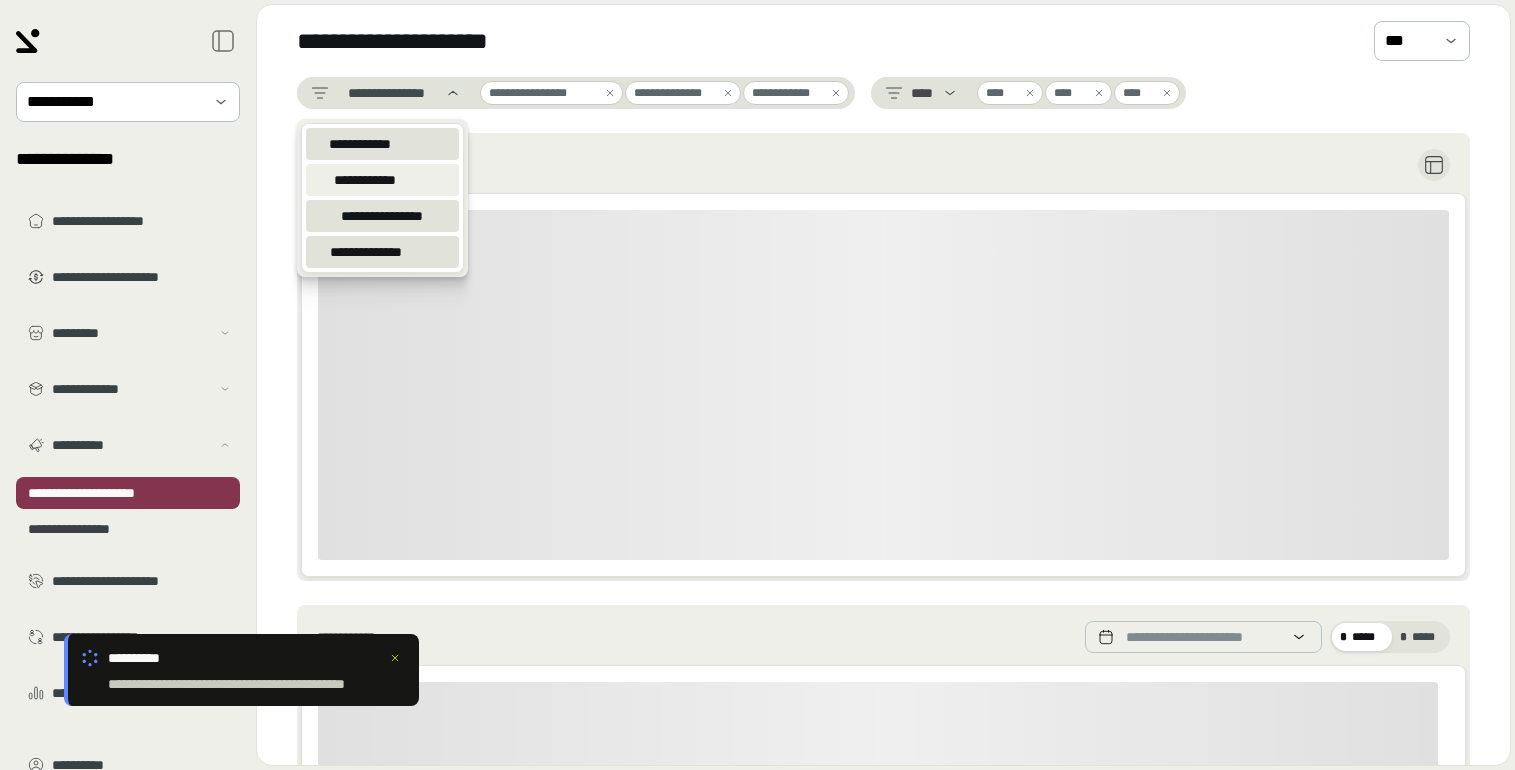 click on "**********" at bounding box center [382, 180] 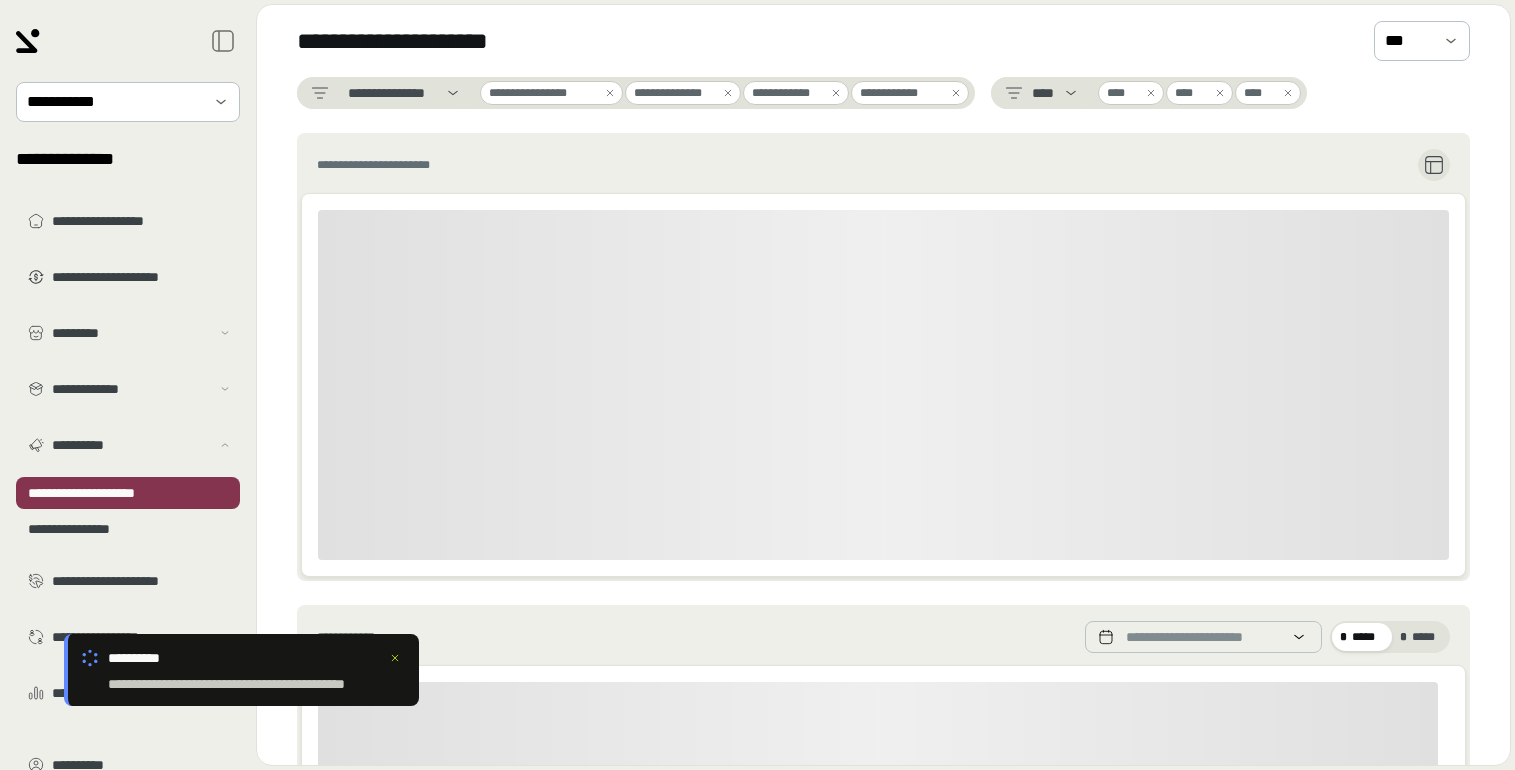 click 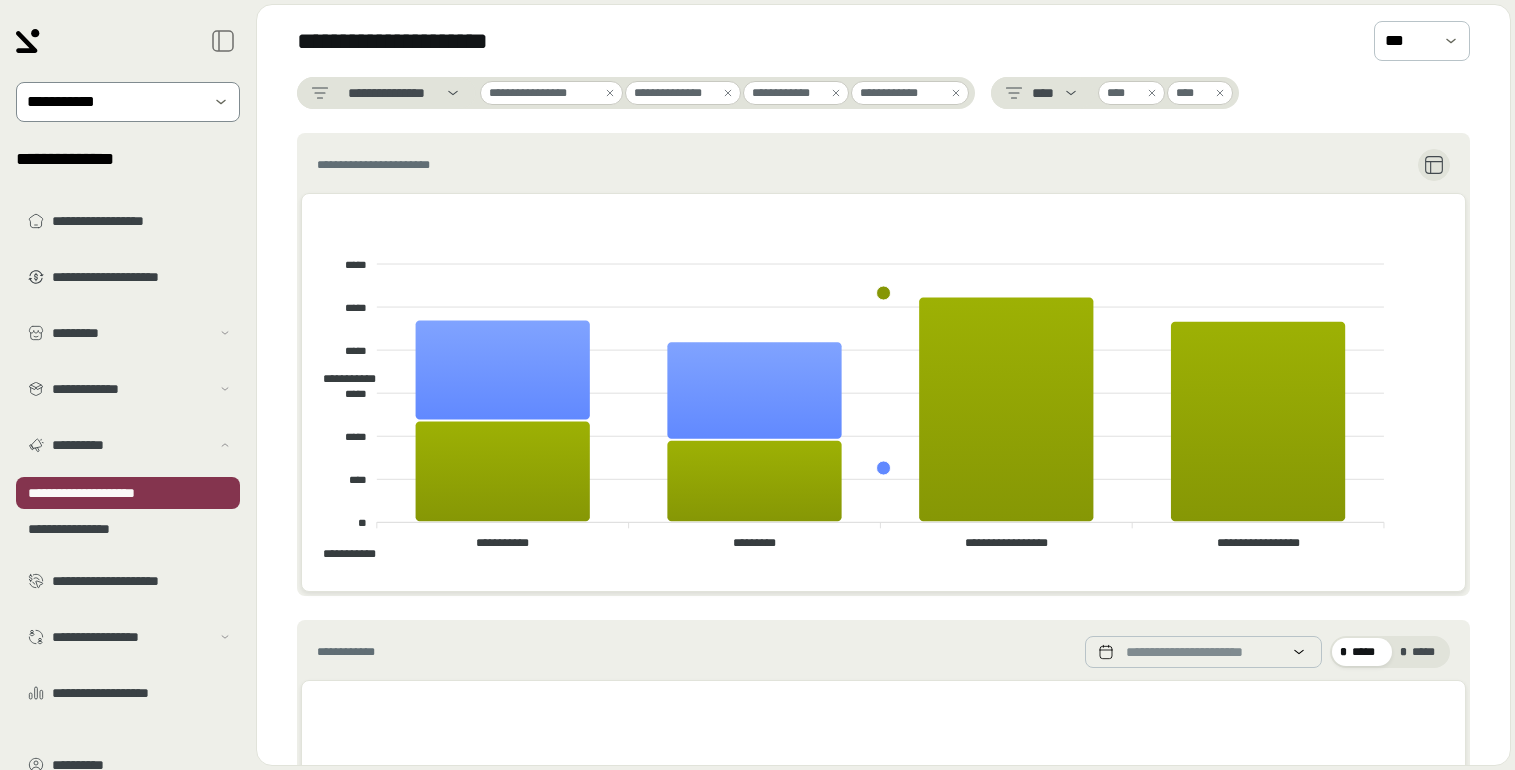 click at bounding box center (221, 102) 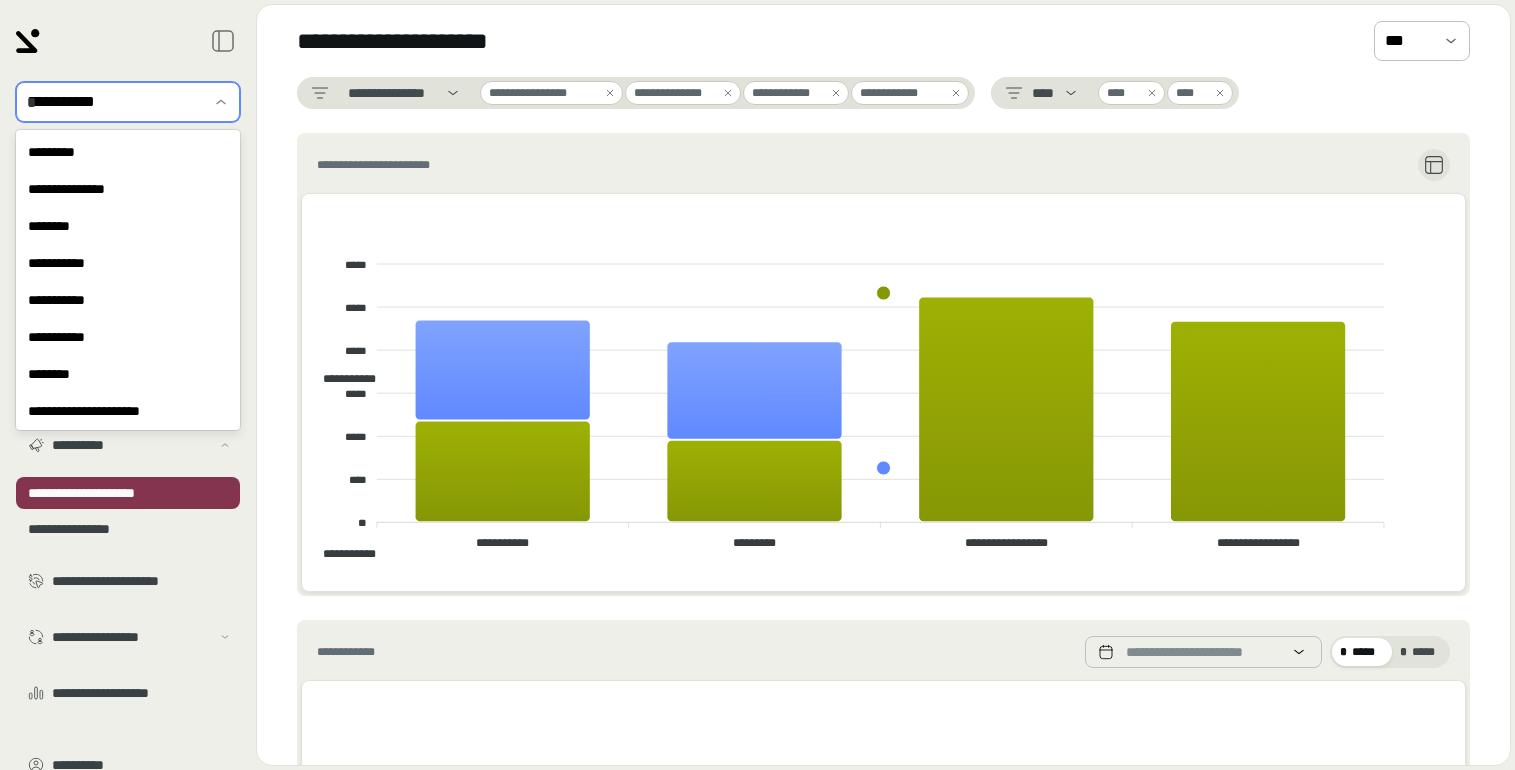 scroll, scrollTop: 234, scrollLeft: 0, axis: vertical 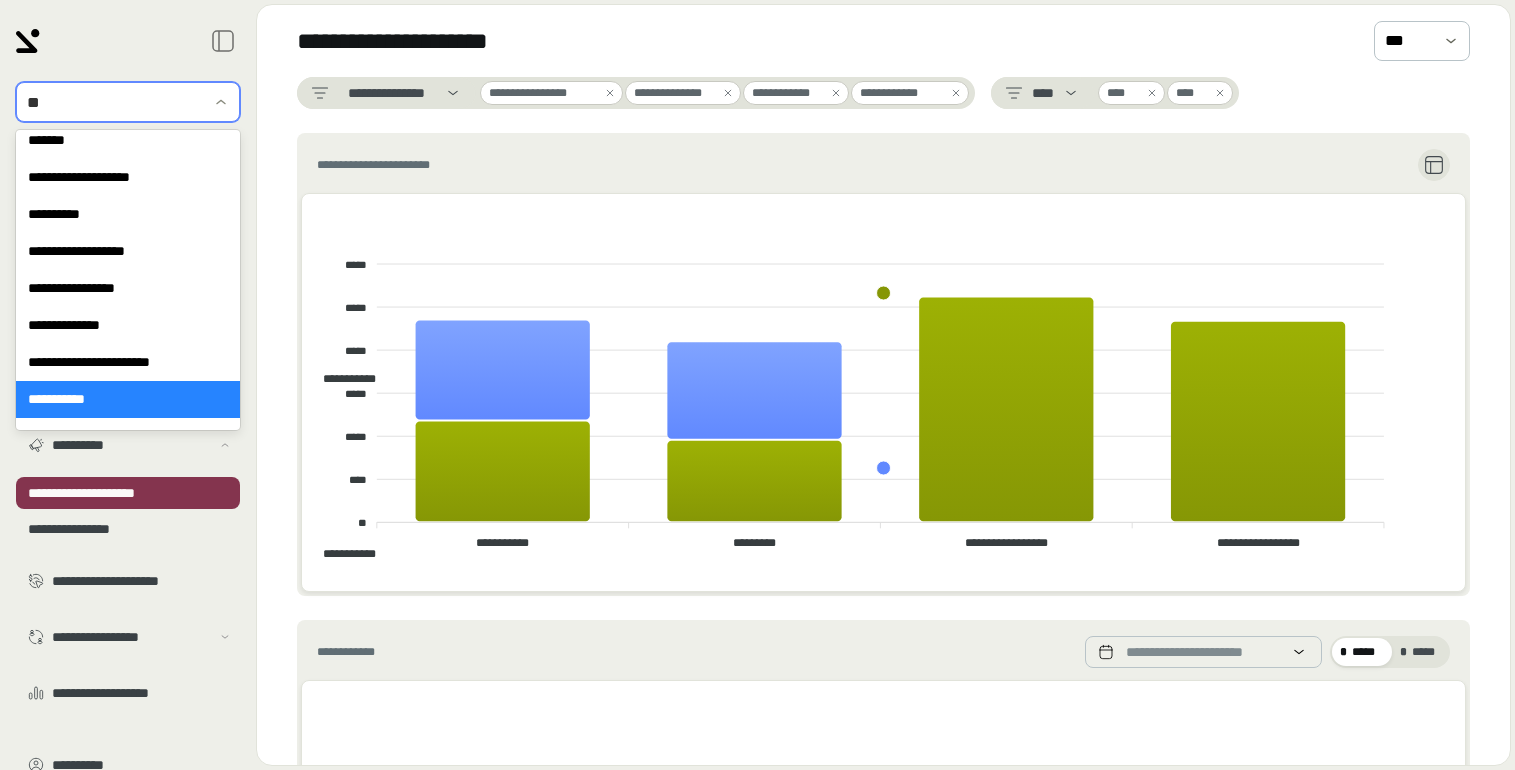 type on "***" 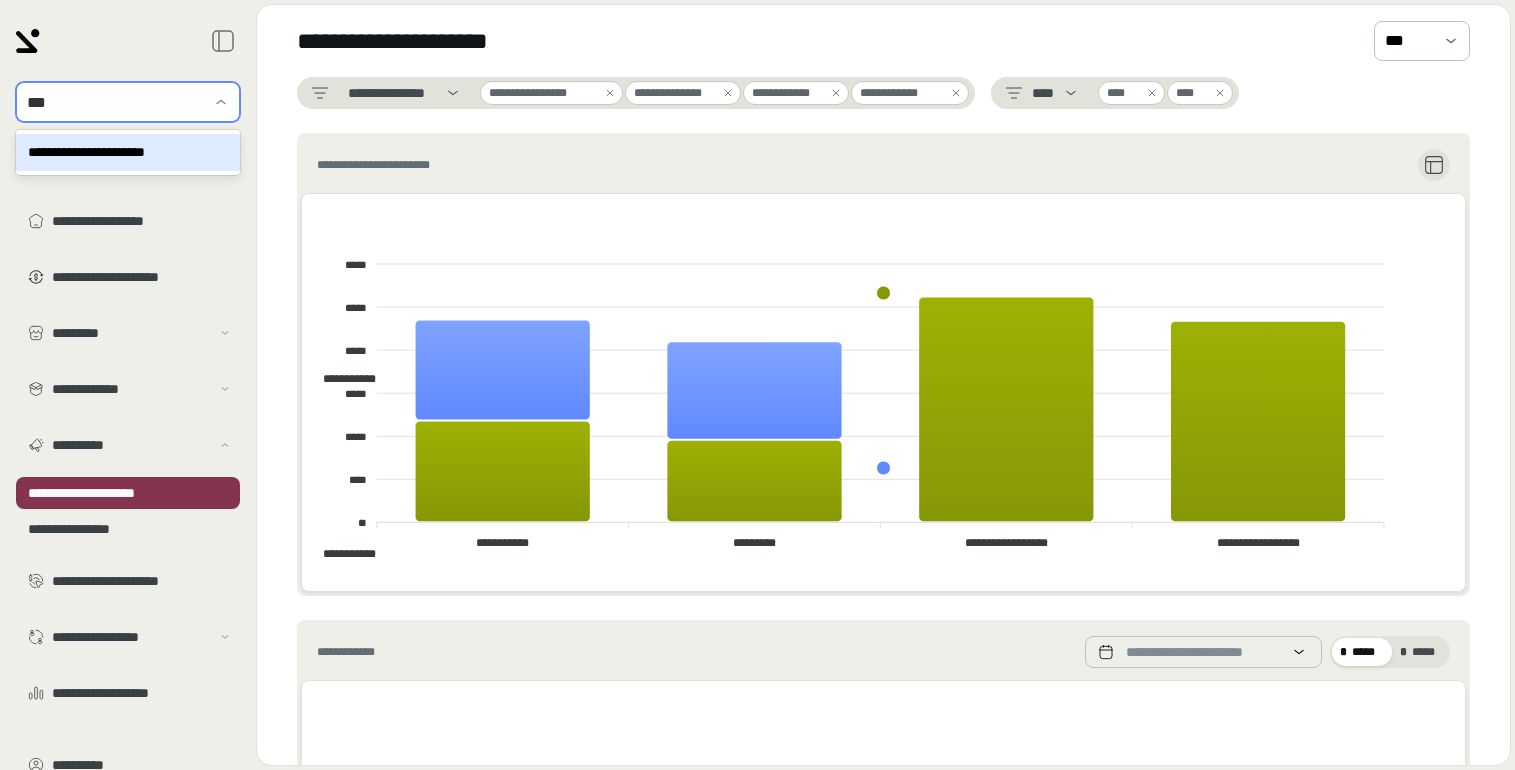 scroll, scrollTop: 0, scrollLeft: 0, axis: both 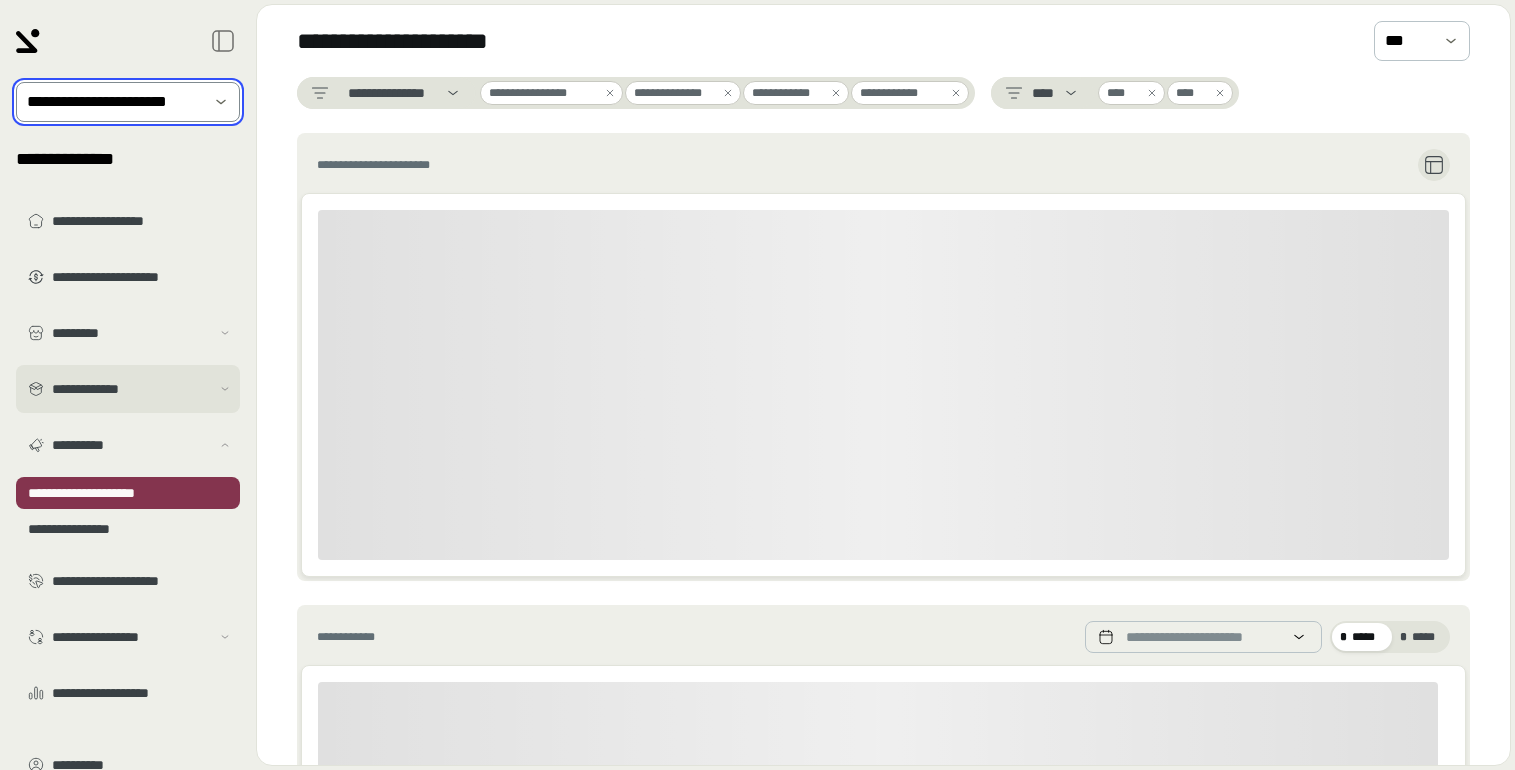 click on "**********" at bounding box center [128, 389] 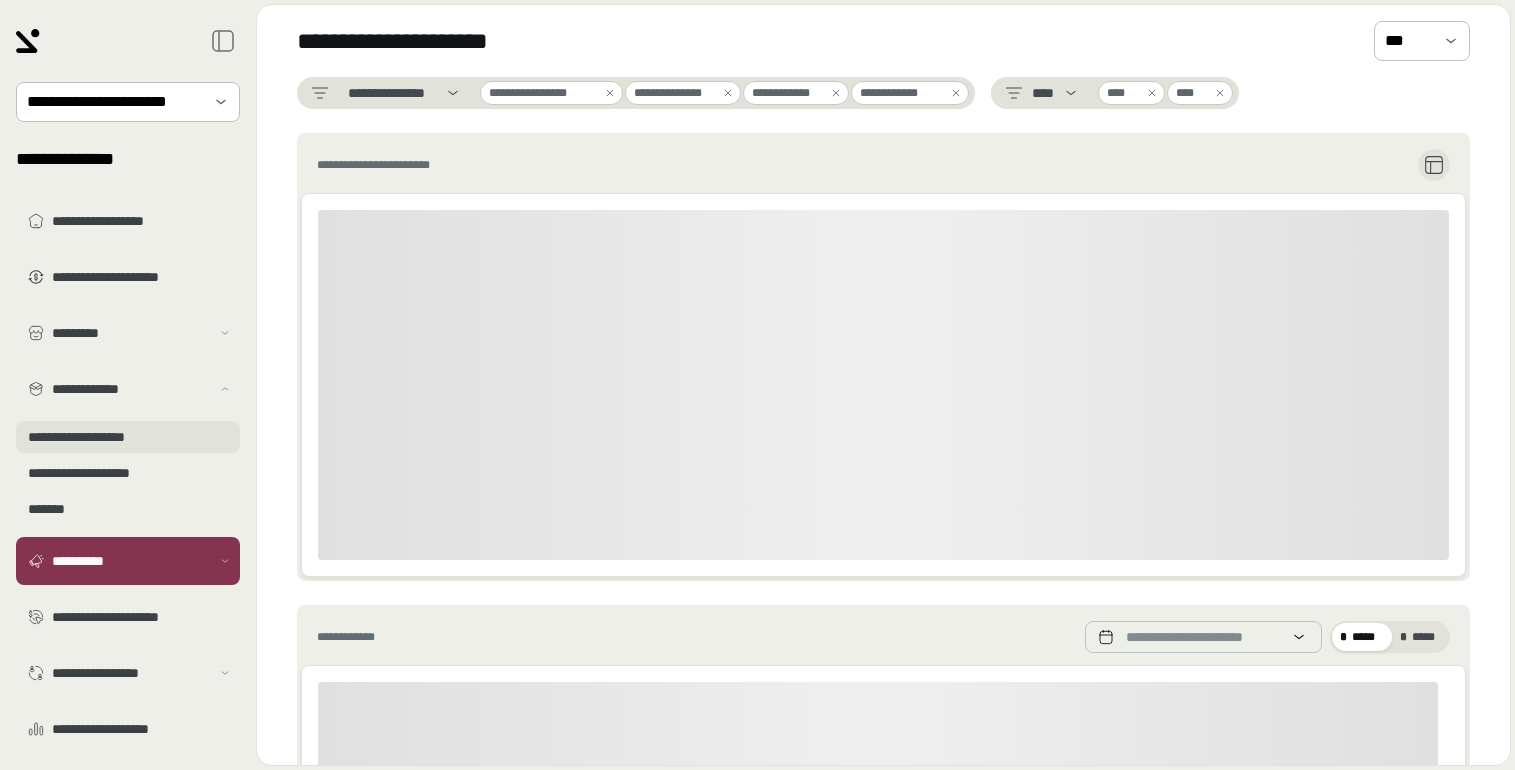 click on "**********" at bounding box center [128, 437] 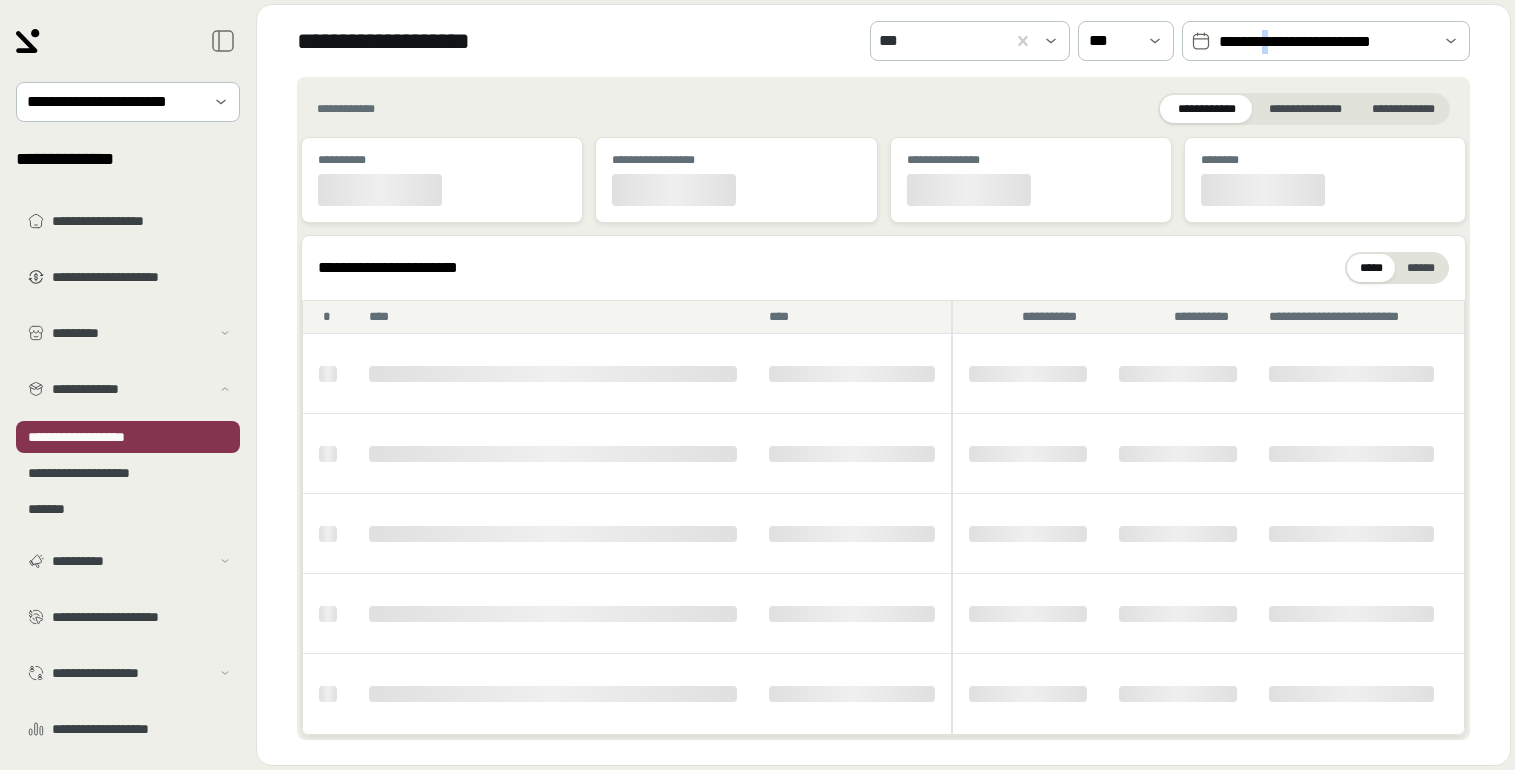 click on "**********" at bounding box center (1326, 42) 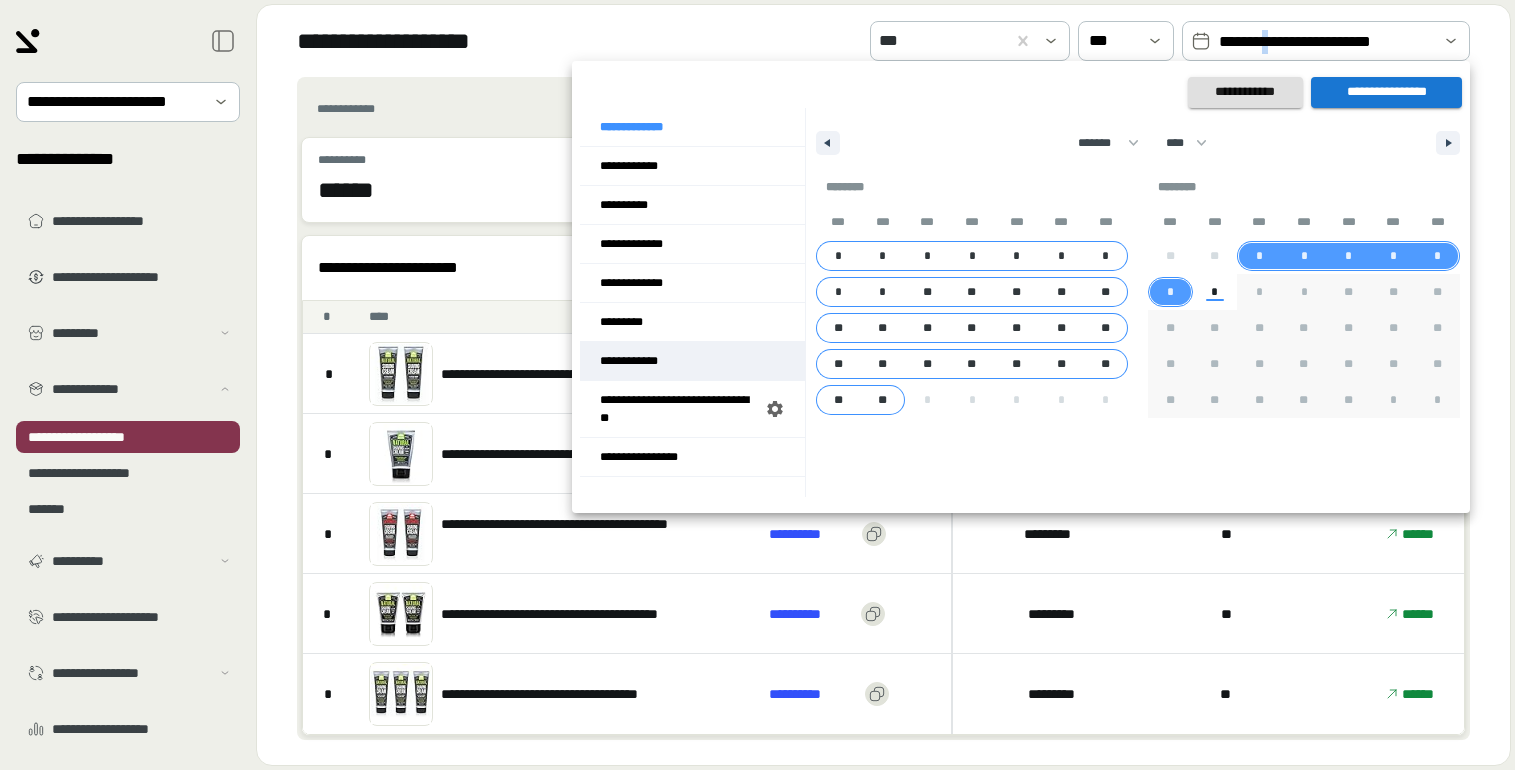 click on "**********" at bounding box center [692, 361] 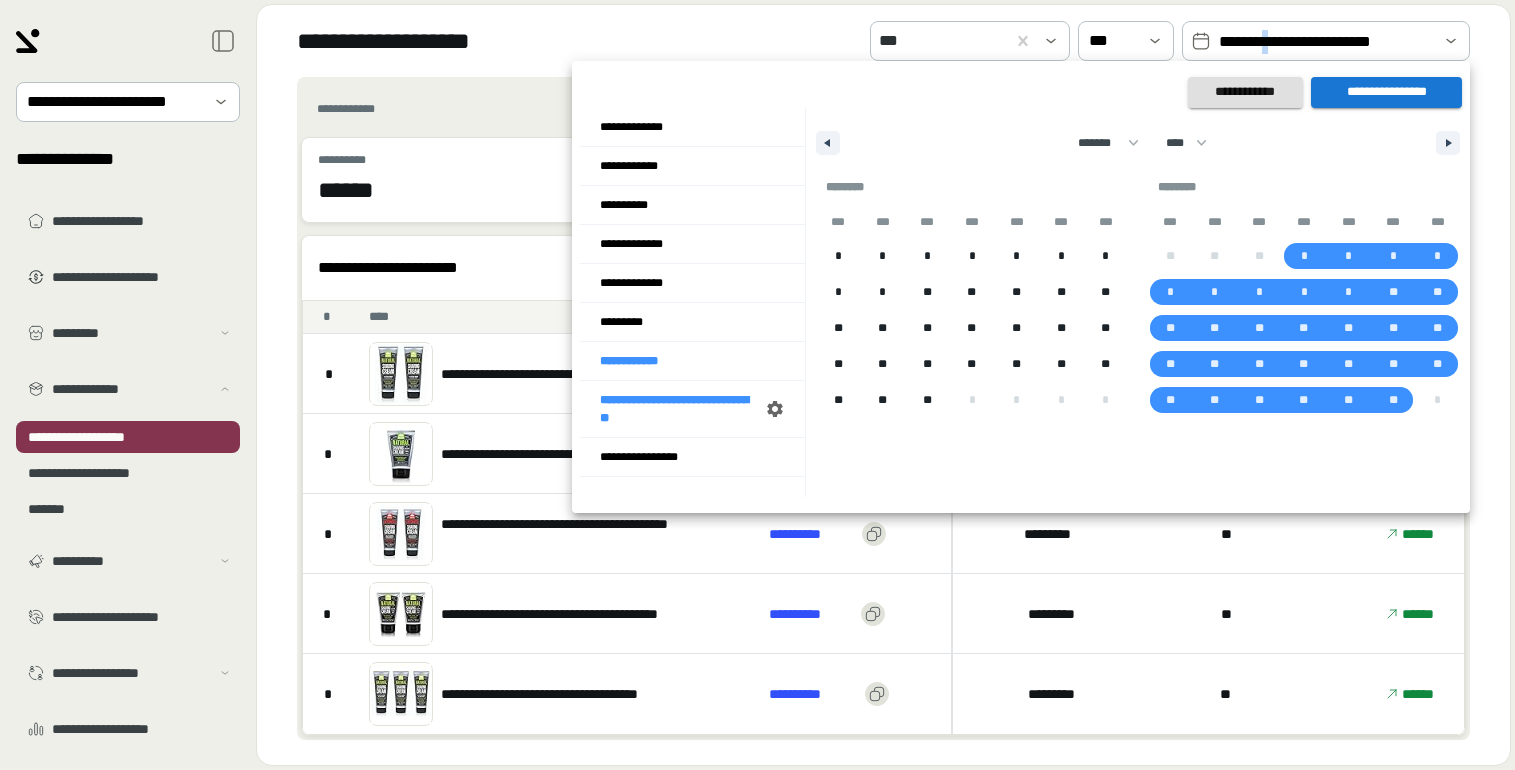 click on "**********" at bounding box center (1386, 92) 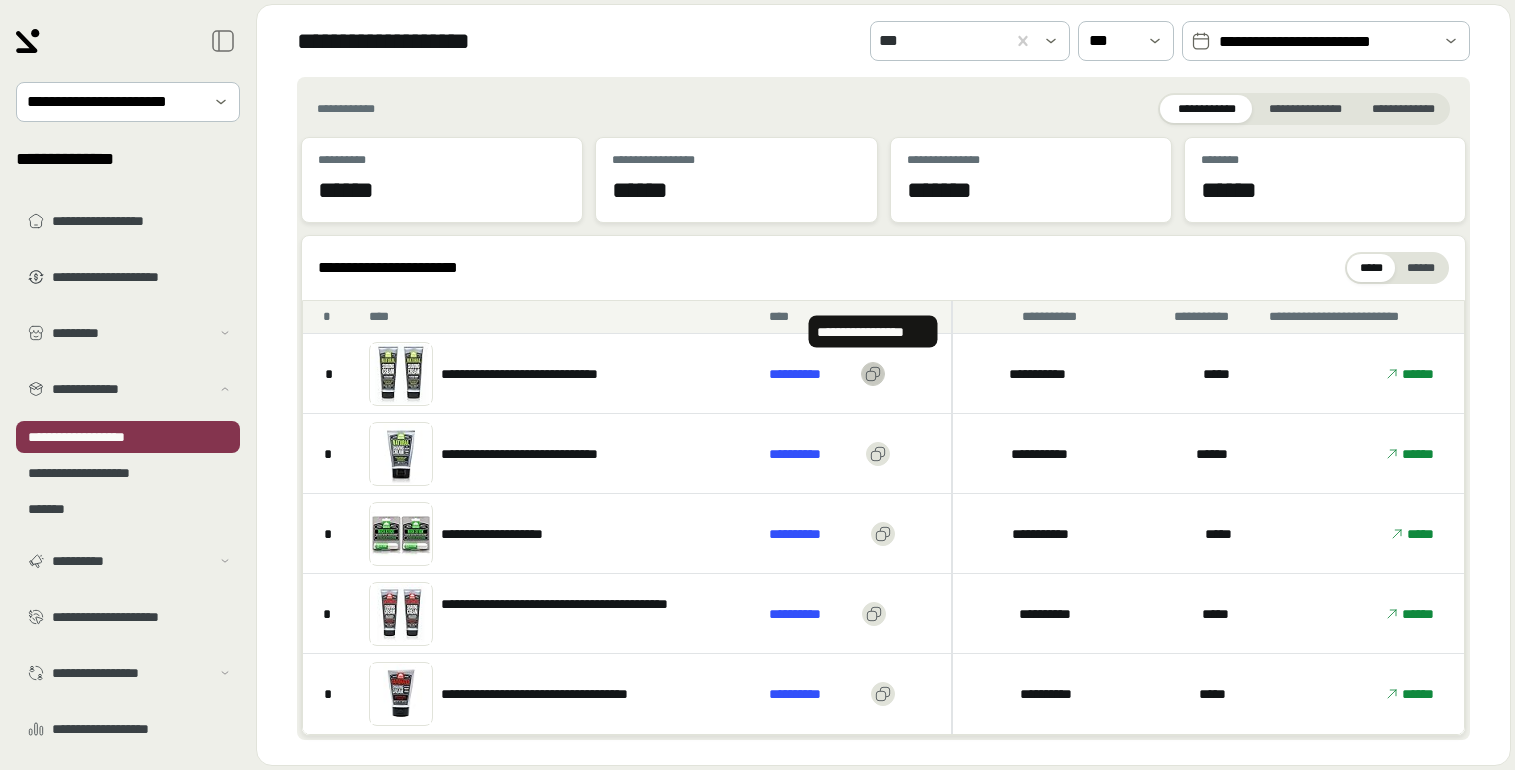 click 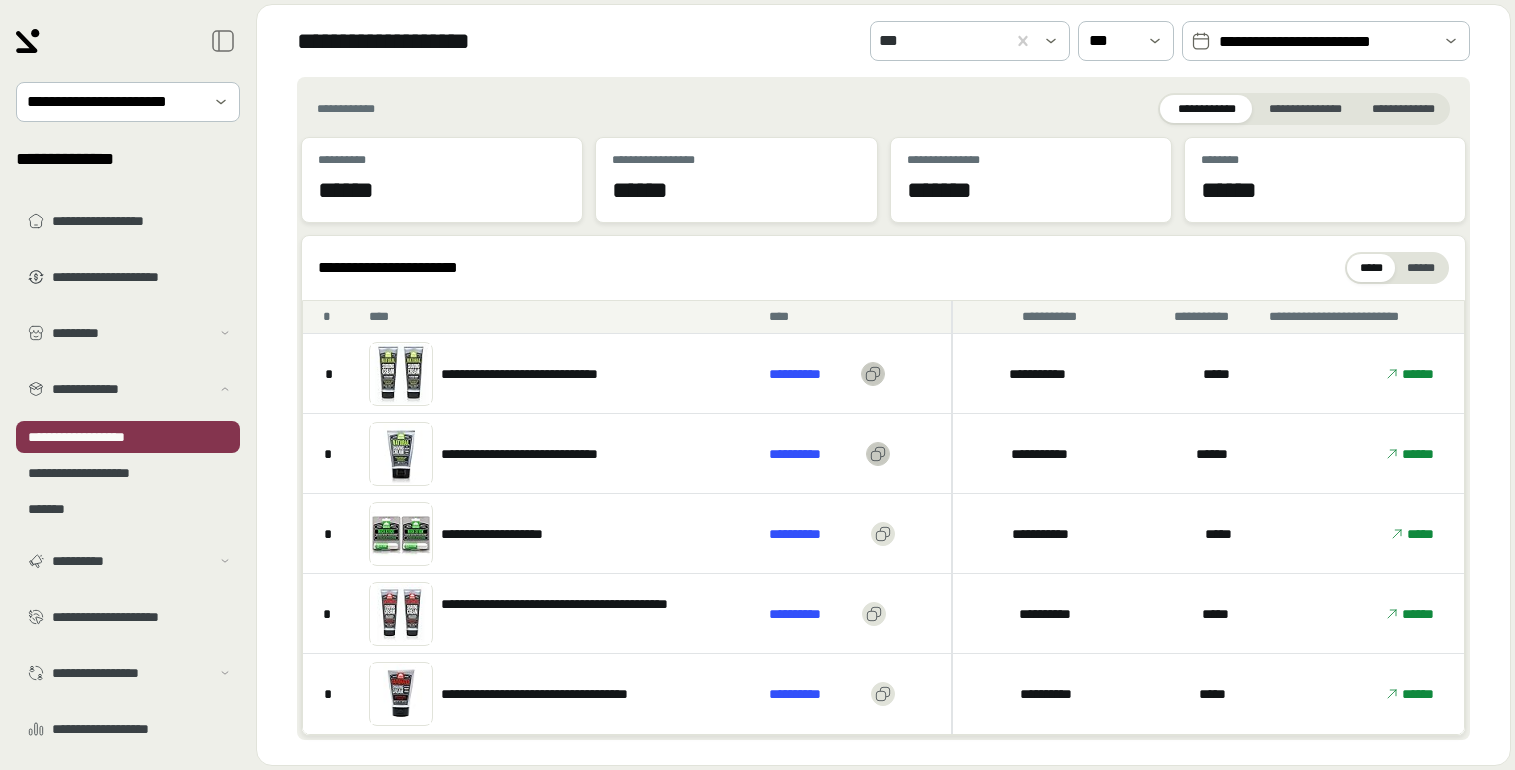 click 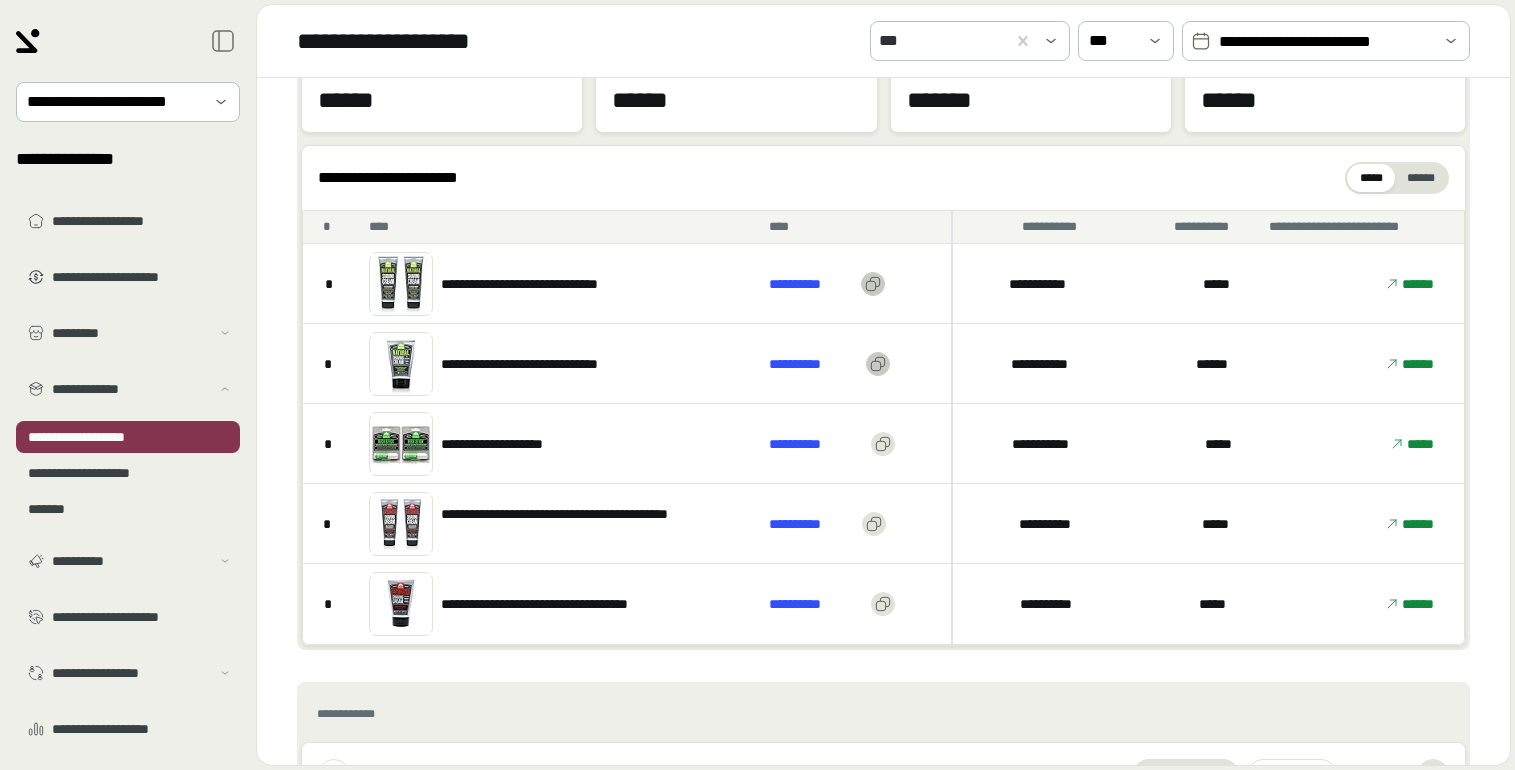 scroll, scrollTop: 39, scrollLeft: 0, axis: vertical 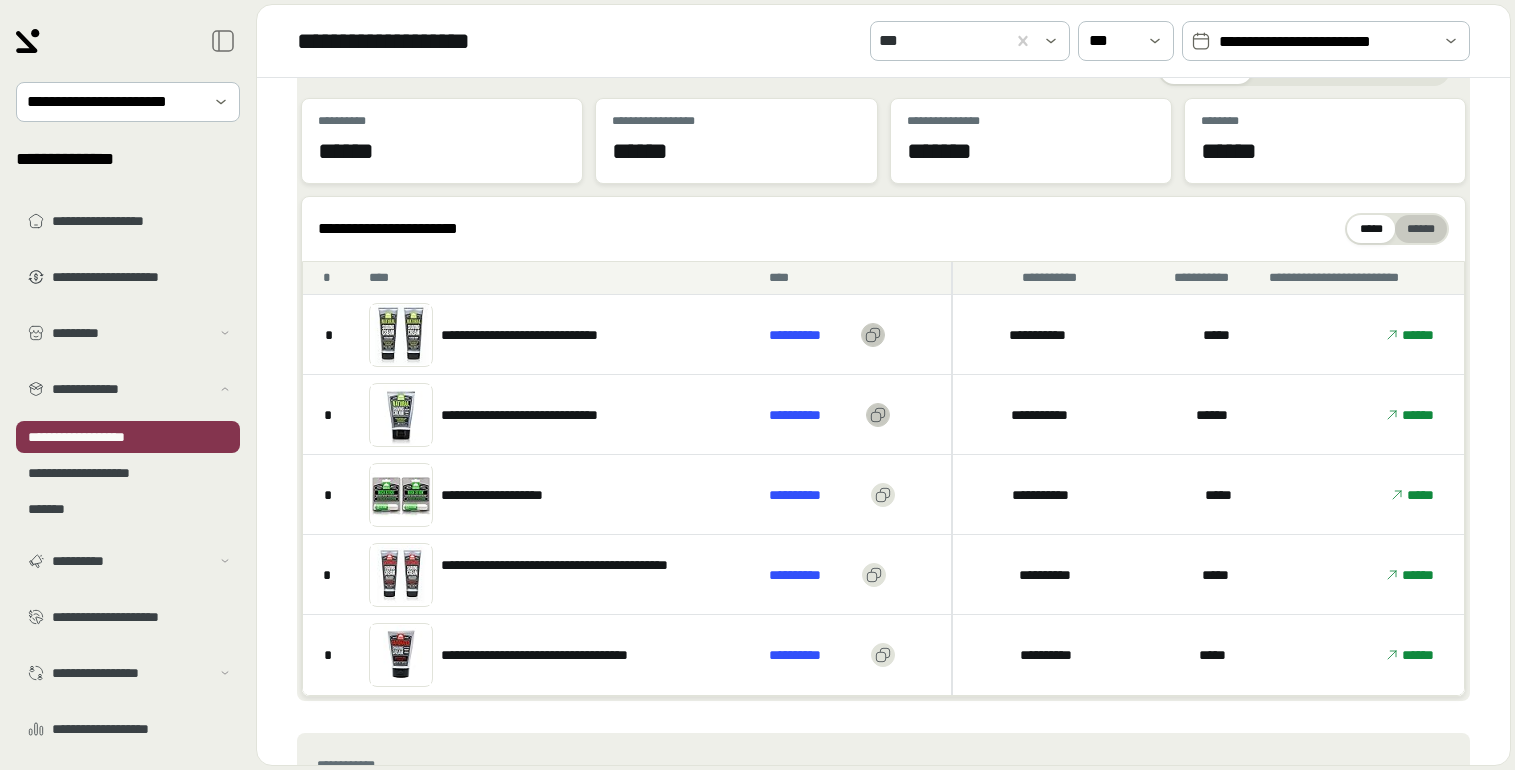 click on "******" at bounding box center (1421, 229) 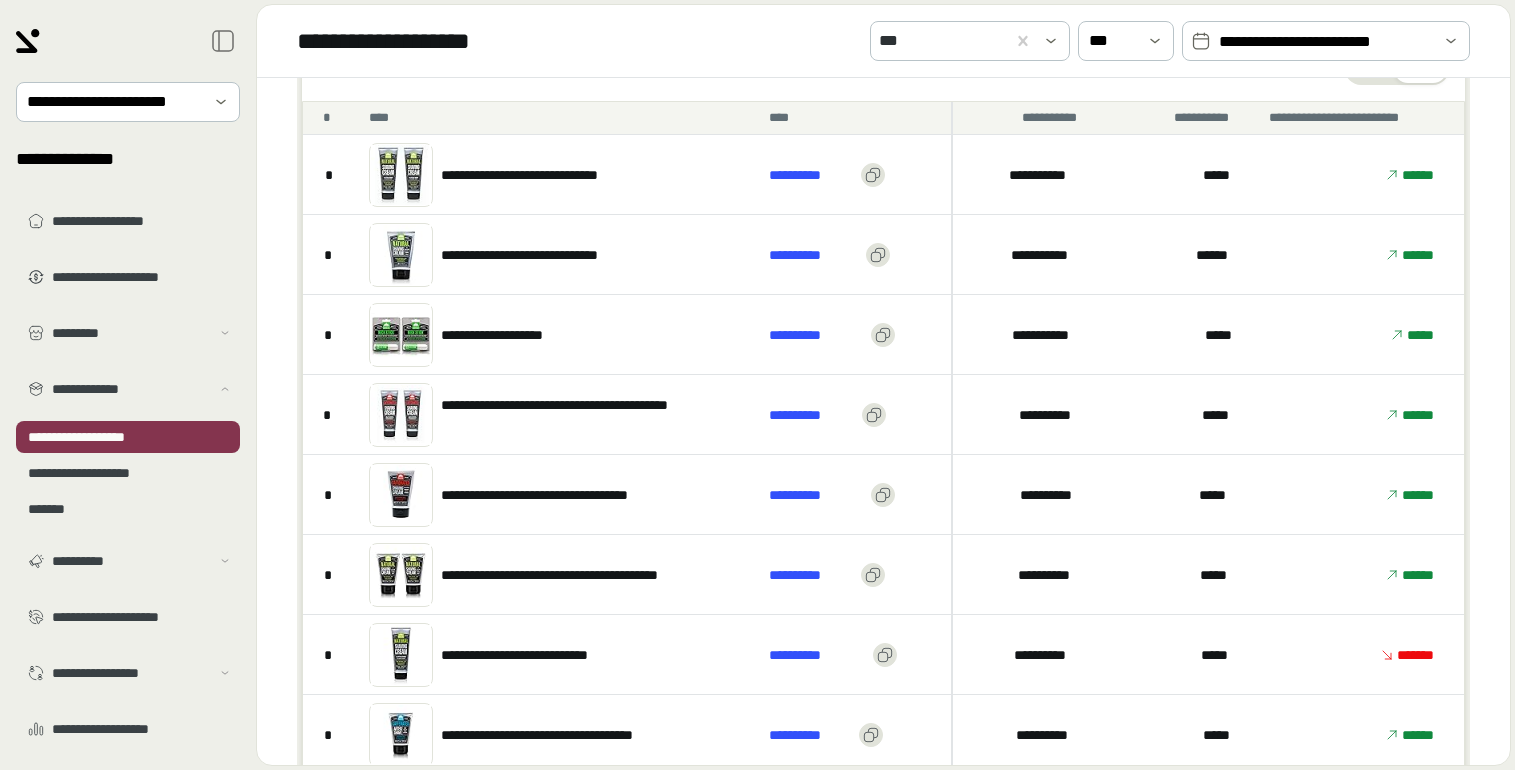 scroll, scrollTop: 197, scrollLeft: 0, axis: vertical 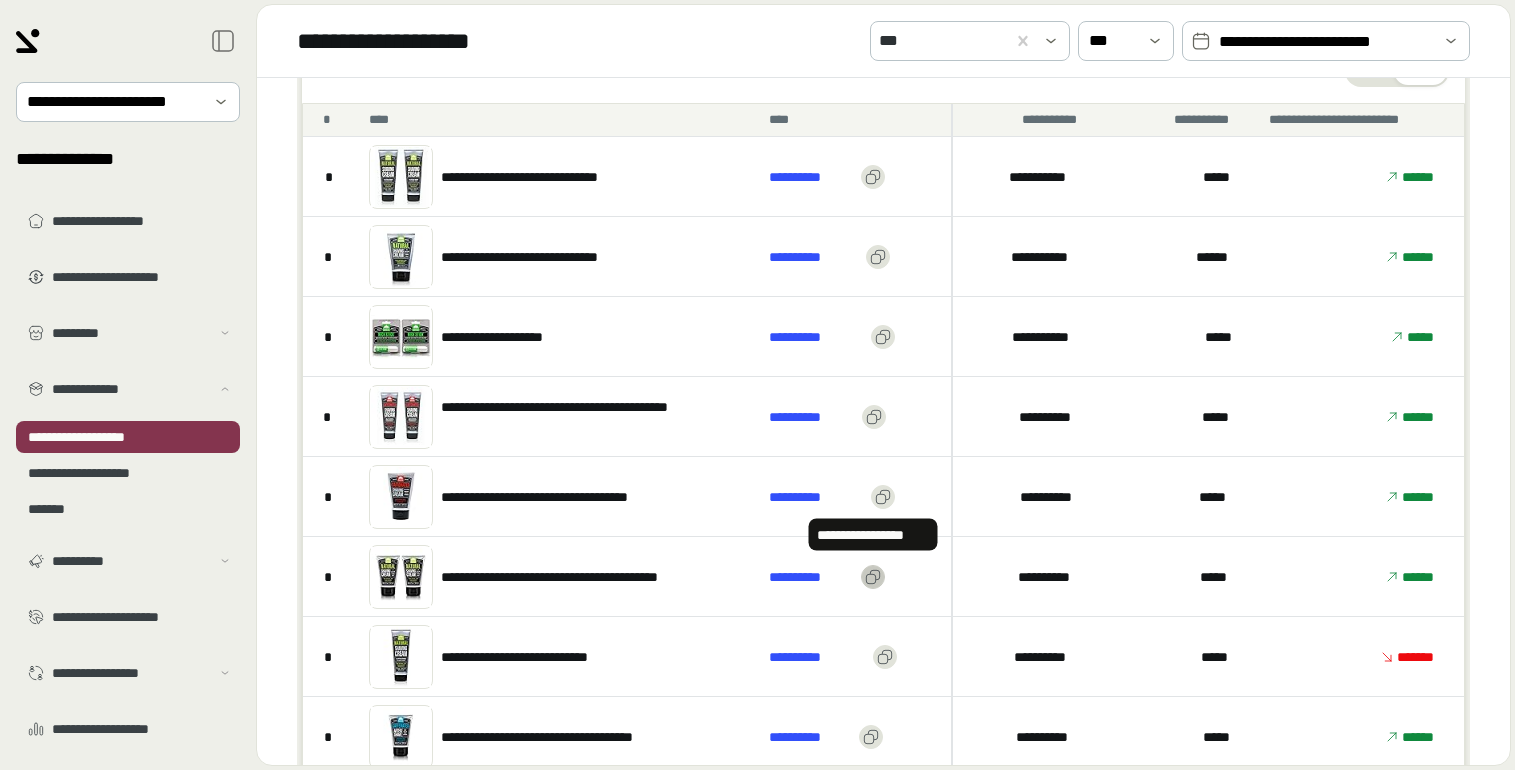 click 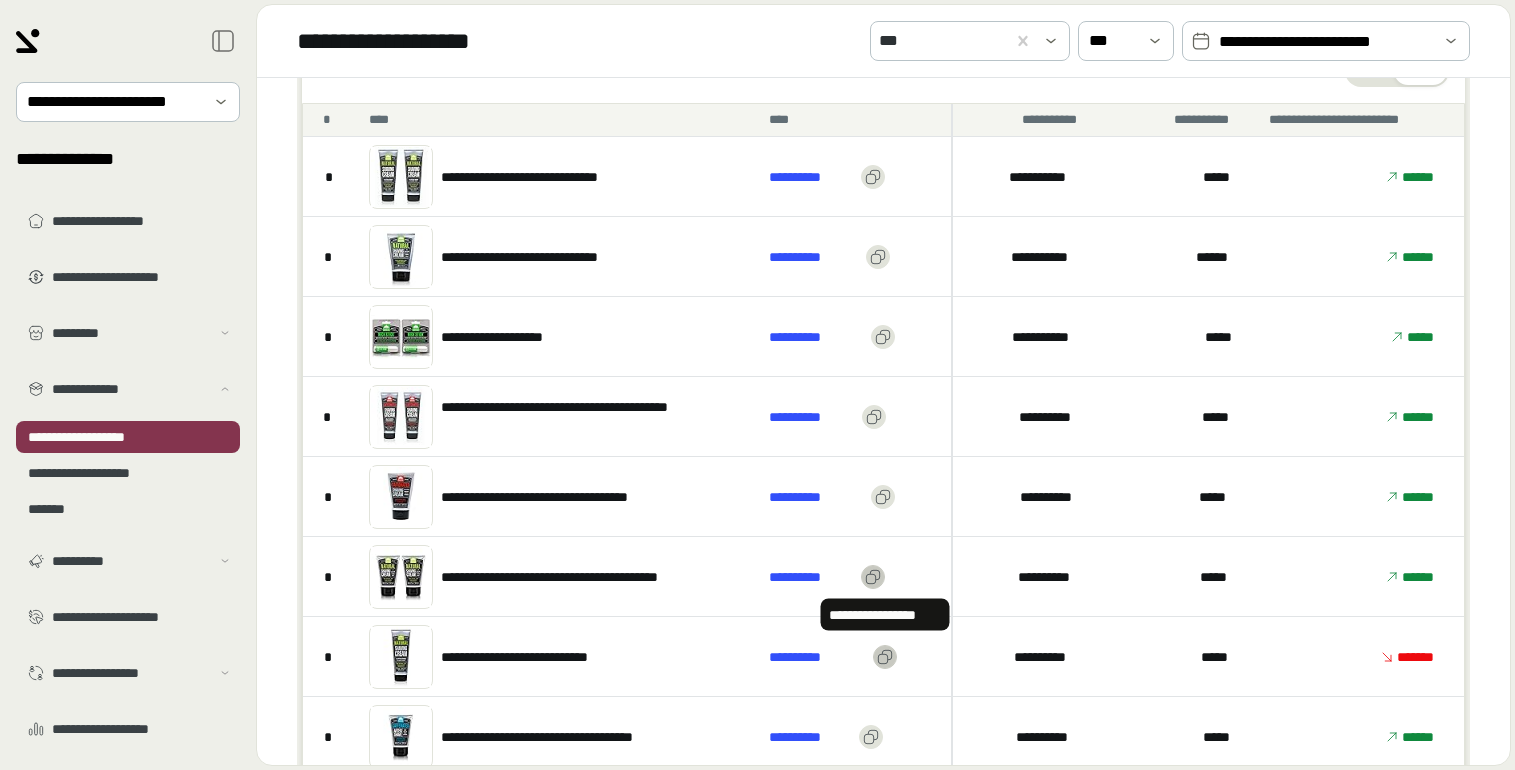 click 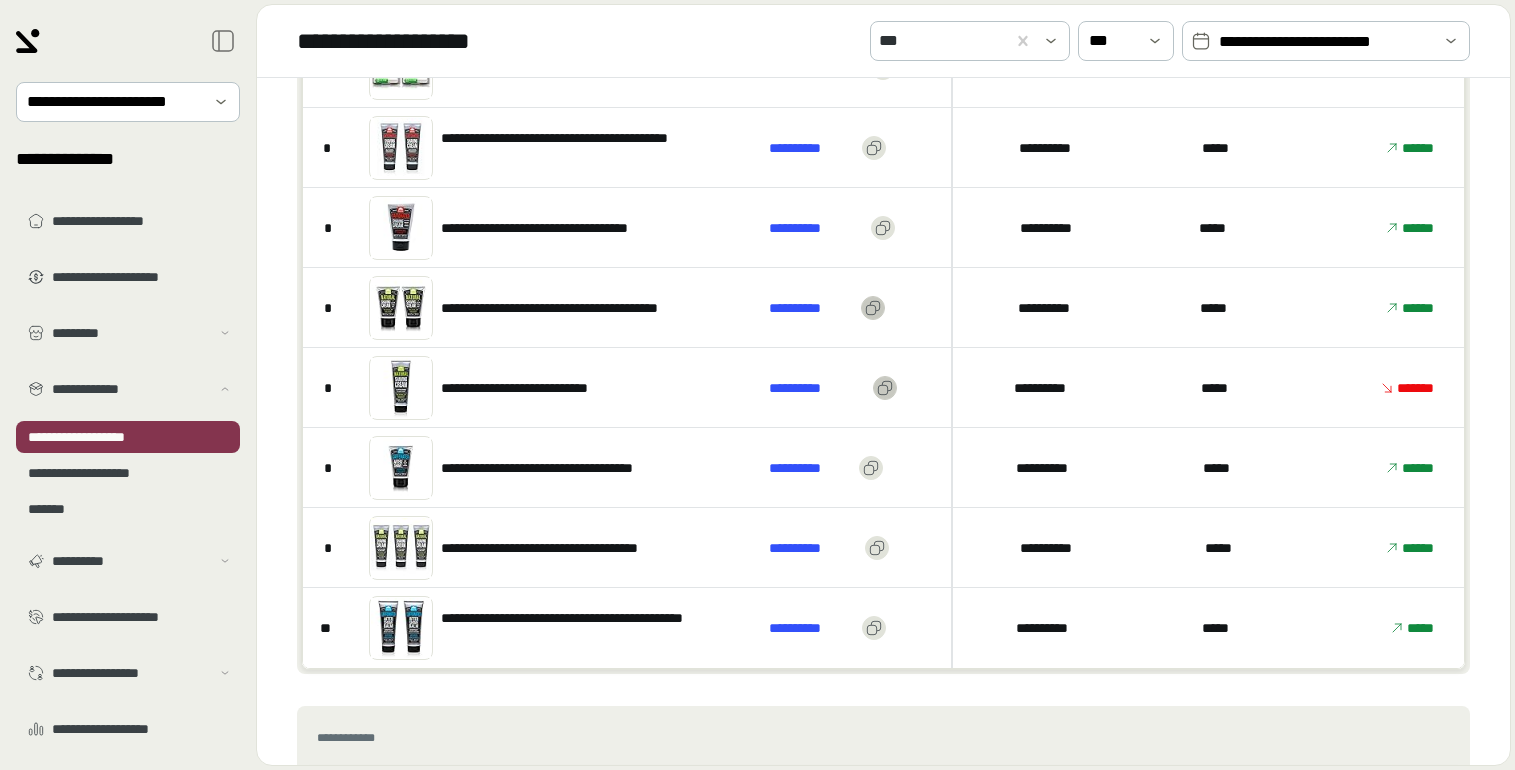 scroll, scrollTop: 489, scrollLeft: 0, axis: vertical 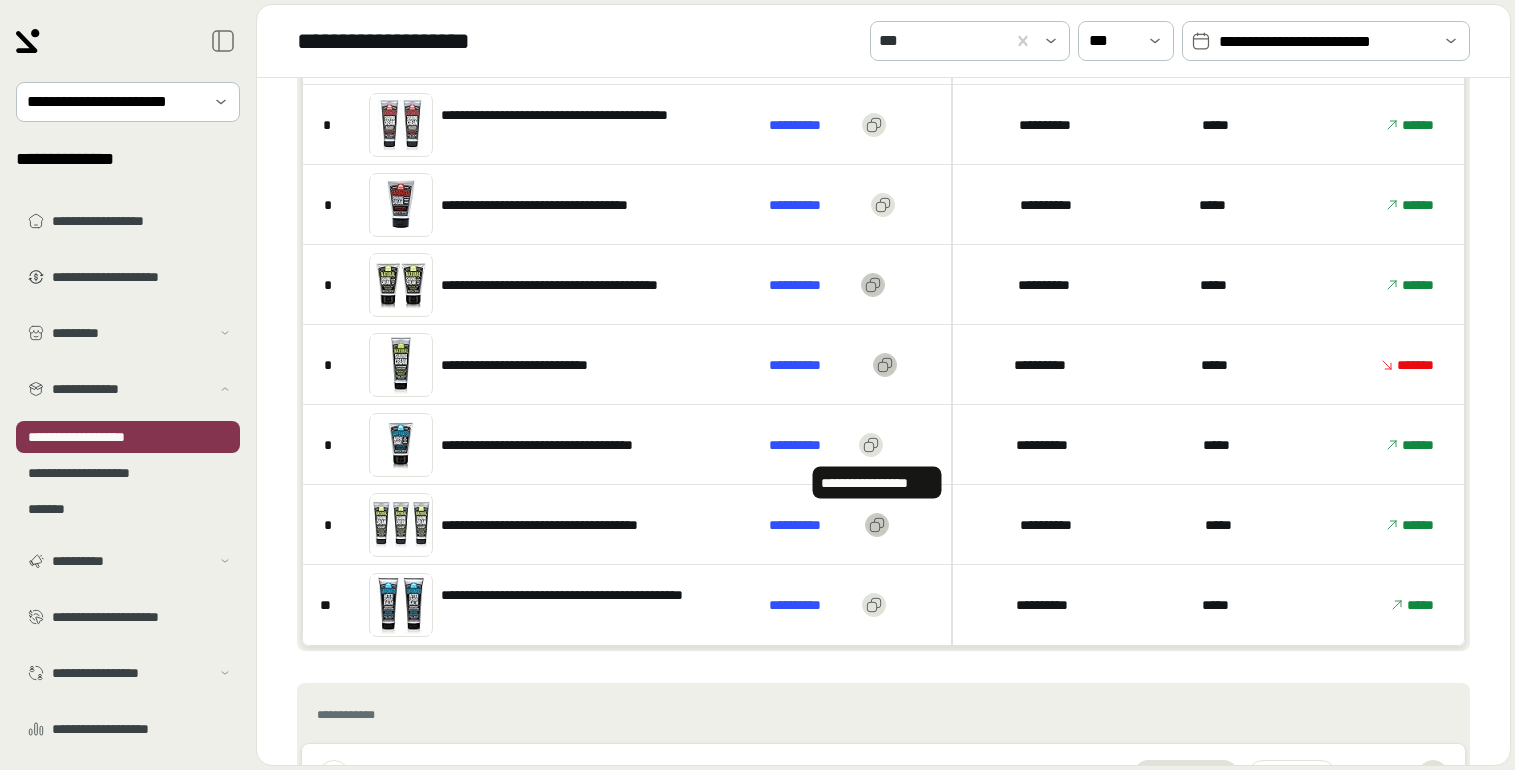click 